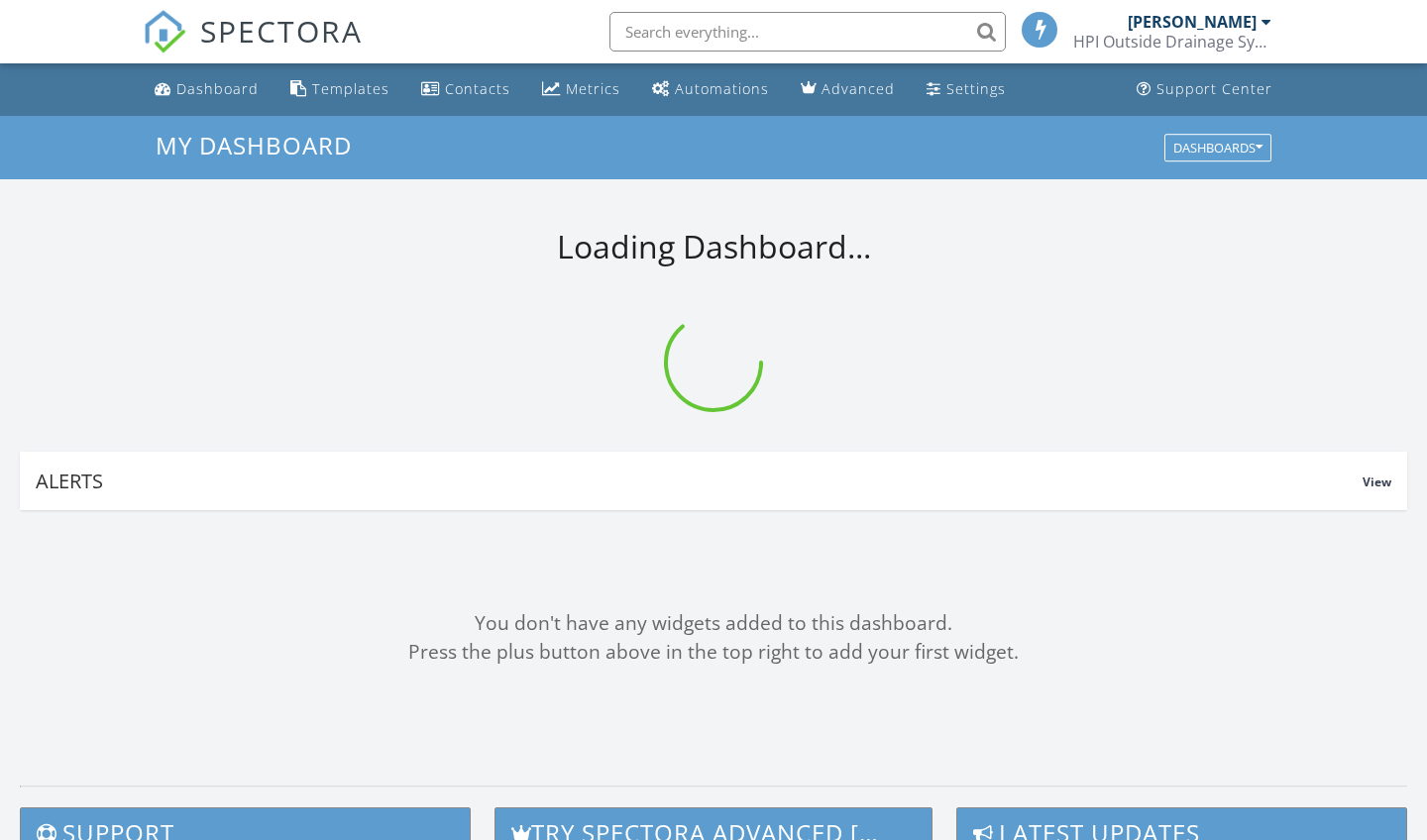 scroll, scrollTop: 0, scrollLeft: 0, axis: both 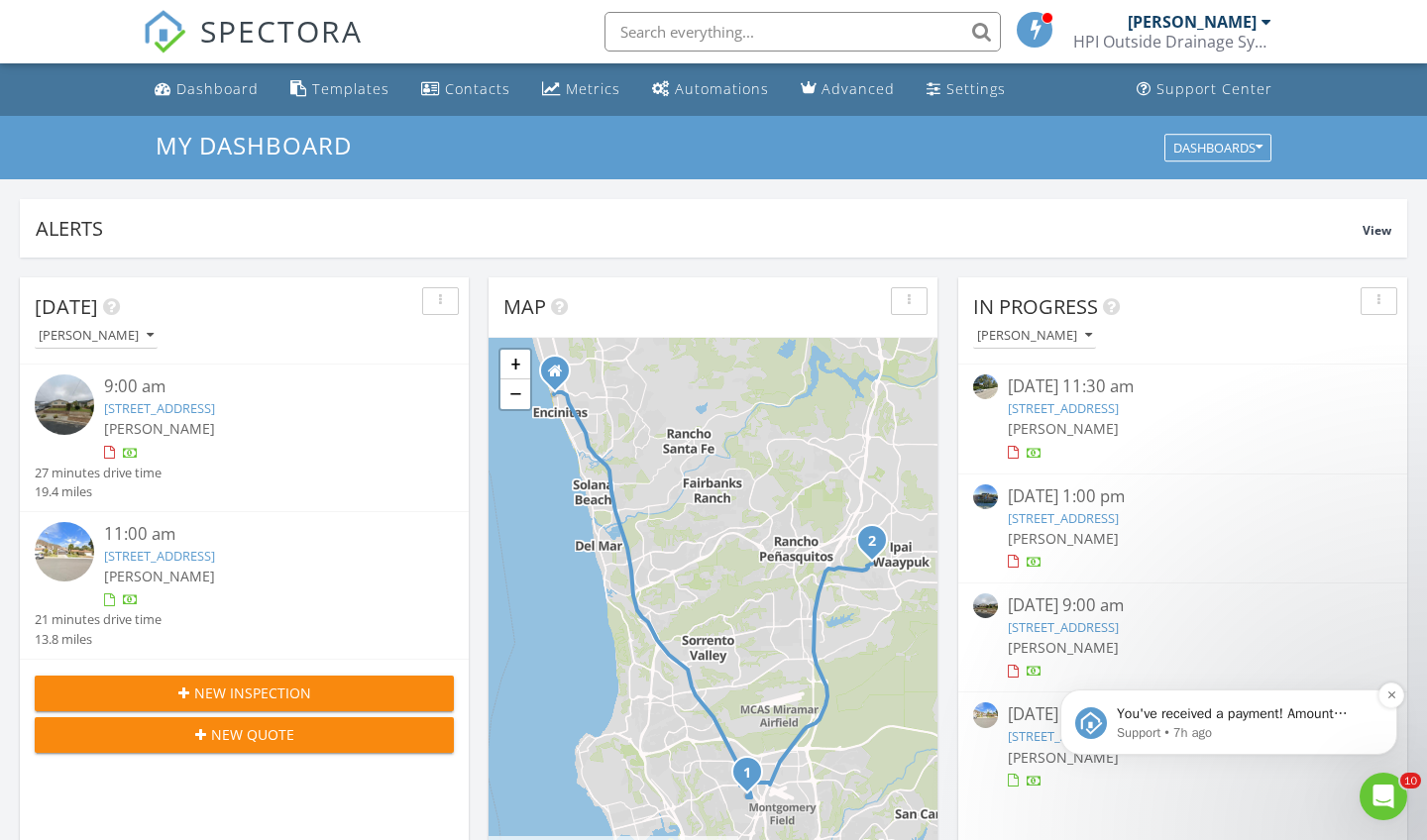 click on "Support • 7h ago" at bounding box center [1245, 733] 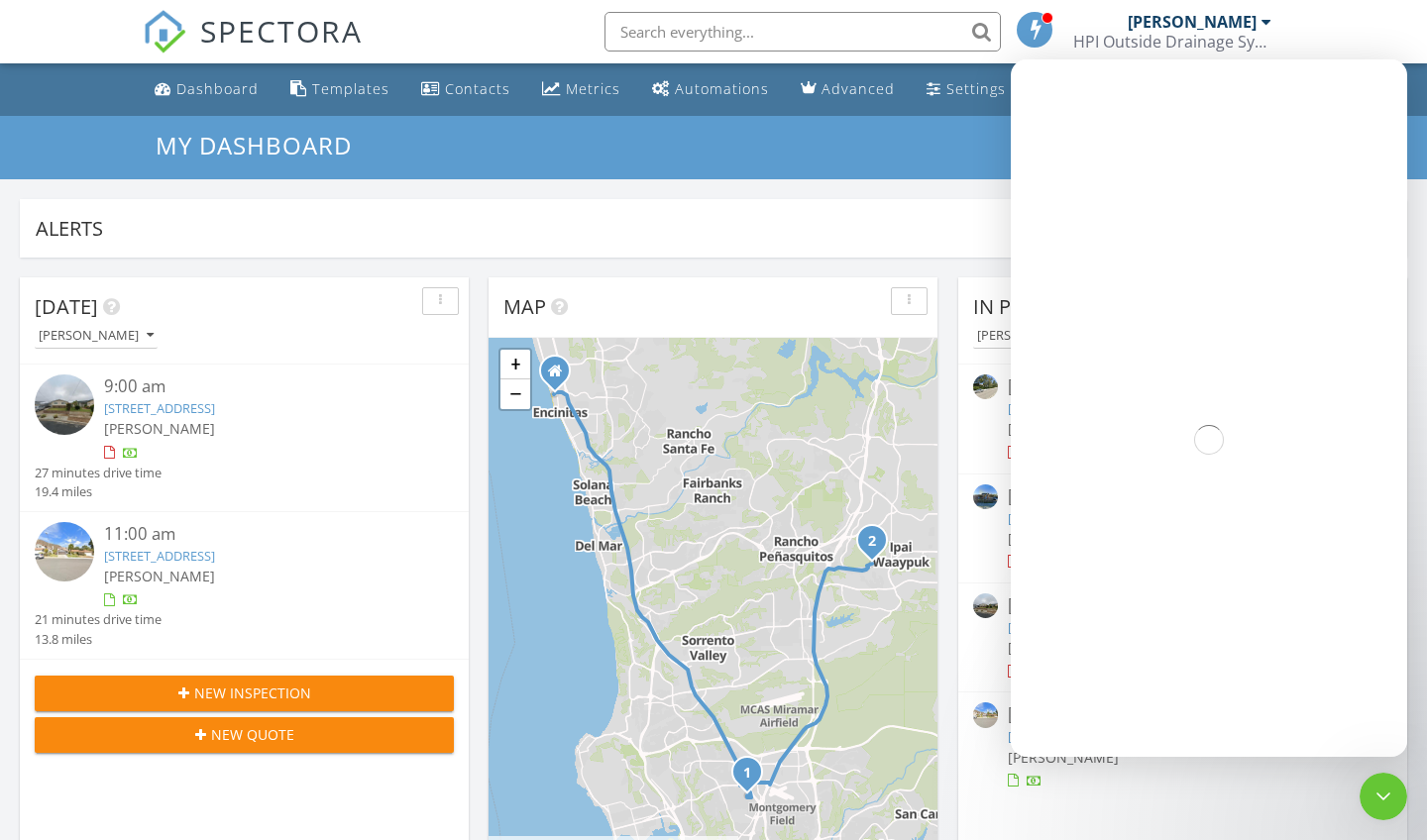 scroll, scrollTop: 0, scrollLeft: 0, axis: both 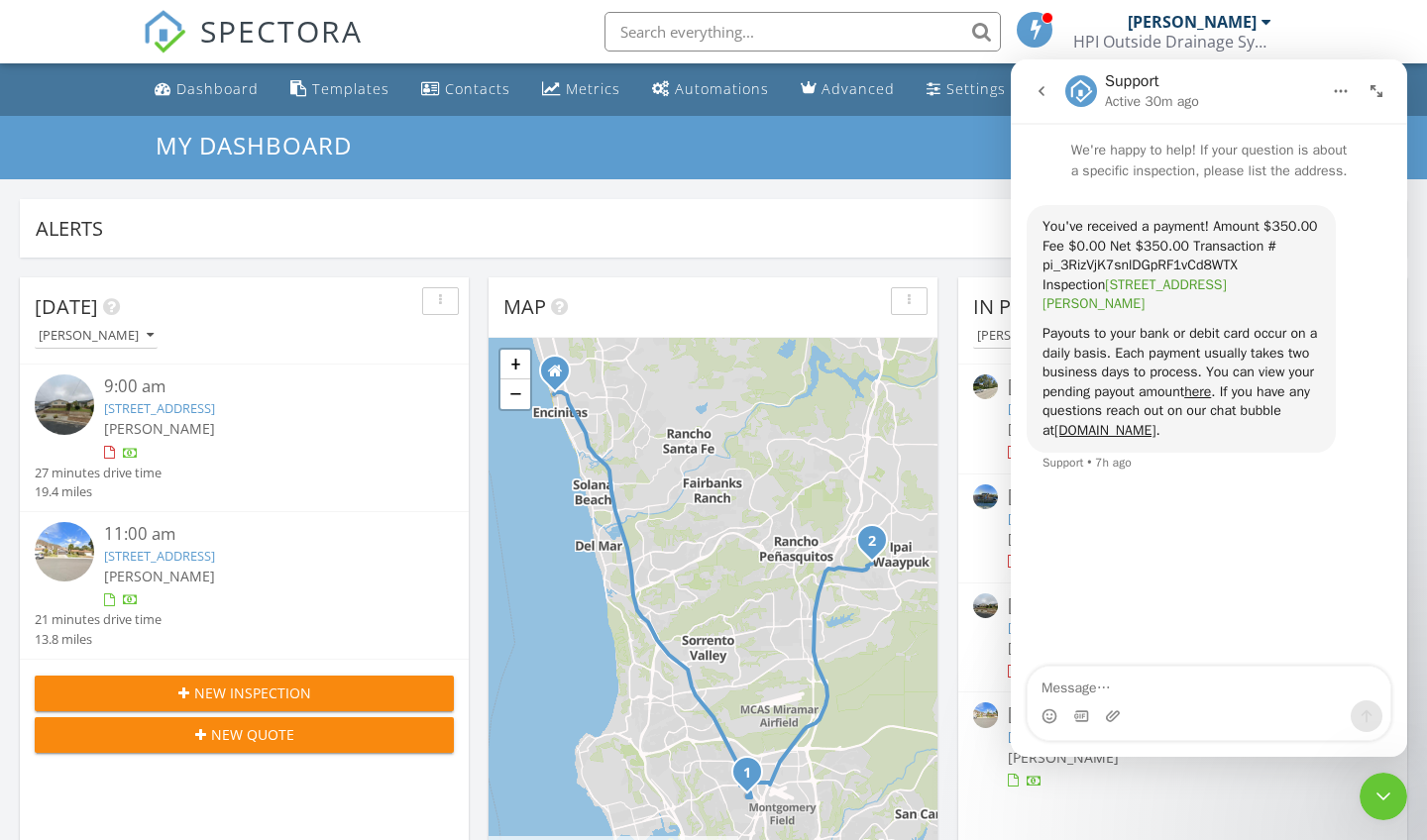 click on "871 Antilla Way, San Marcos, CA 92078" at bounding box center (1135, 294) 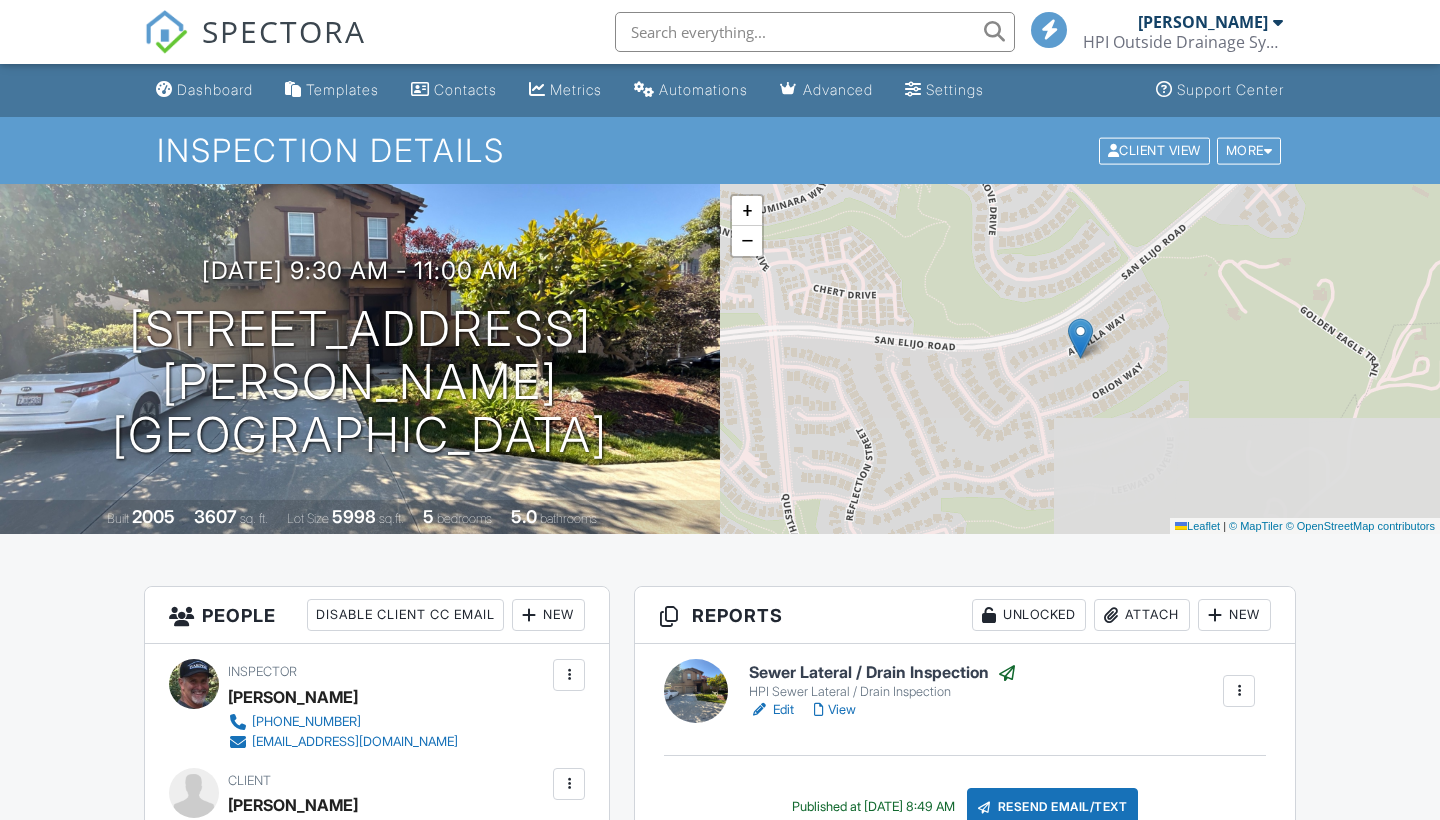scroll, scrollTop: 0, scrollLeft: 0, axis: both 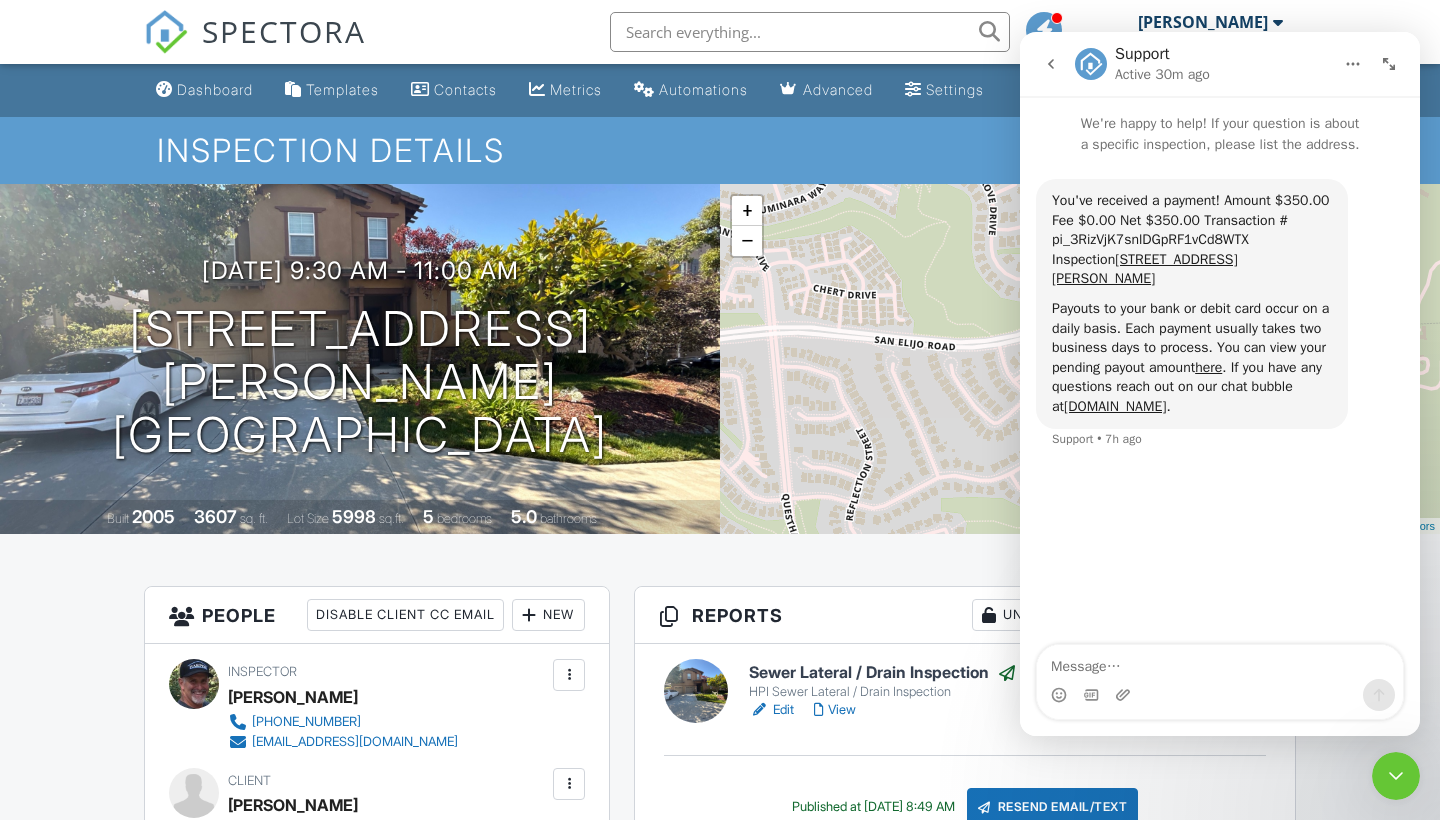 click on "Dashboard
Templates
Contacts
Metrics
Automations
Advanced
Settings
Support Center
Inspection Details
Client View
More
Property Details
Reschedule
Reorder / Copy
Share
Cancel
Delete
Print Order
Convert to V10
View Change Log
07/05/2025  9:30 am
- 11:00 am
871 Antilla Way
San Marcos, CA 92078
Built
2005
3607
sq. ft.
Lot Size
5998
sq.ft.
5
bedrooms
5.0
bathrooms
+ −  Leaflet   |   © MapTiler   © OpenStreetMap contributors
All emails and texts are disabled for this inspection!
Turn on emails and texts
Turn on and Requeue Notifications
Reports
Unlocked
Attach
New
Sewer Lateral / Drain Inspection
Edit
View" at bounding box center [720, 1531] 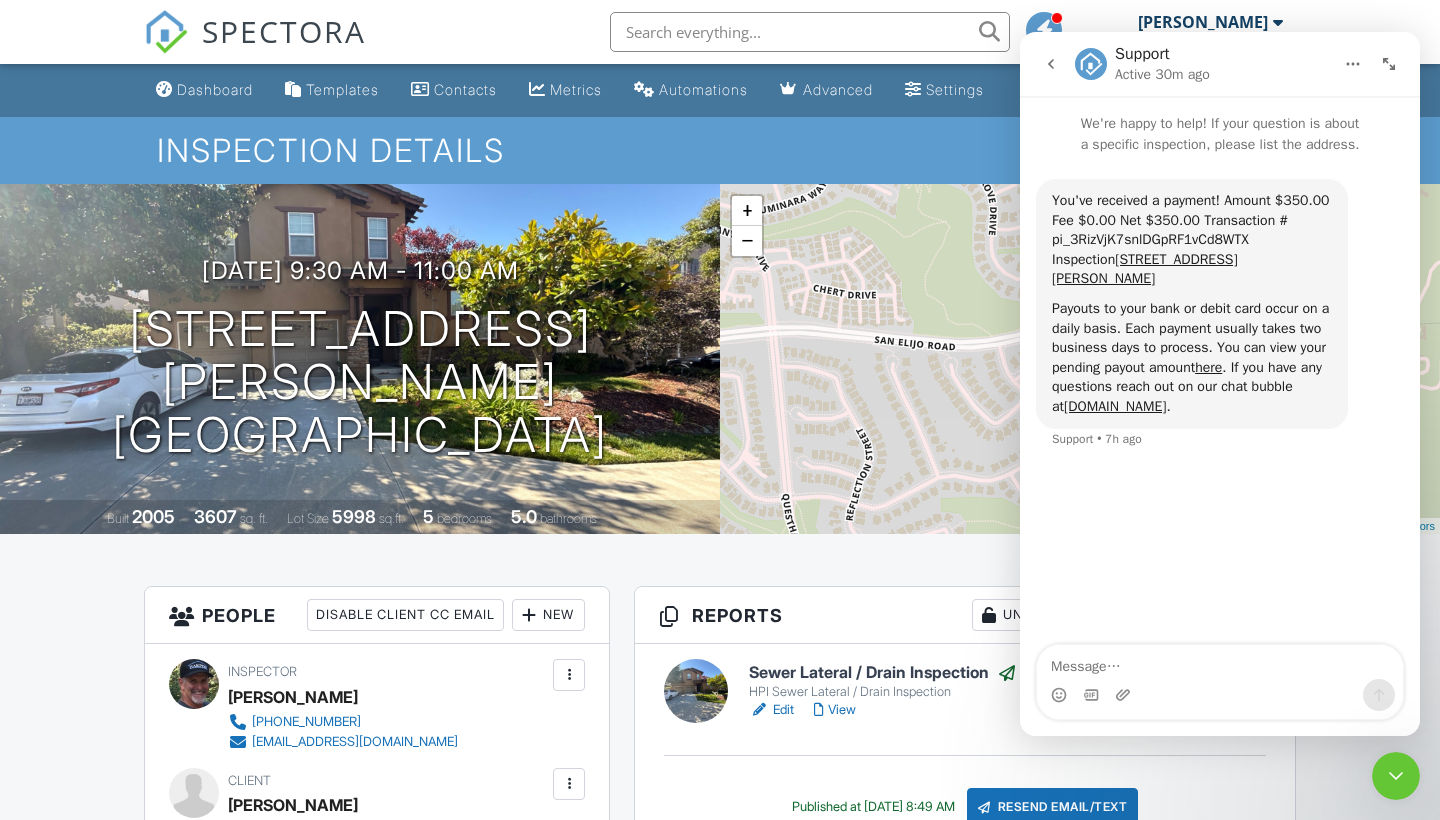click 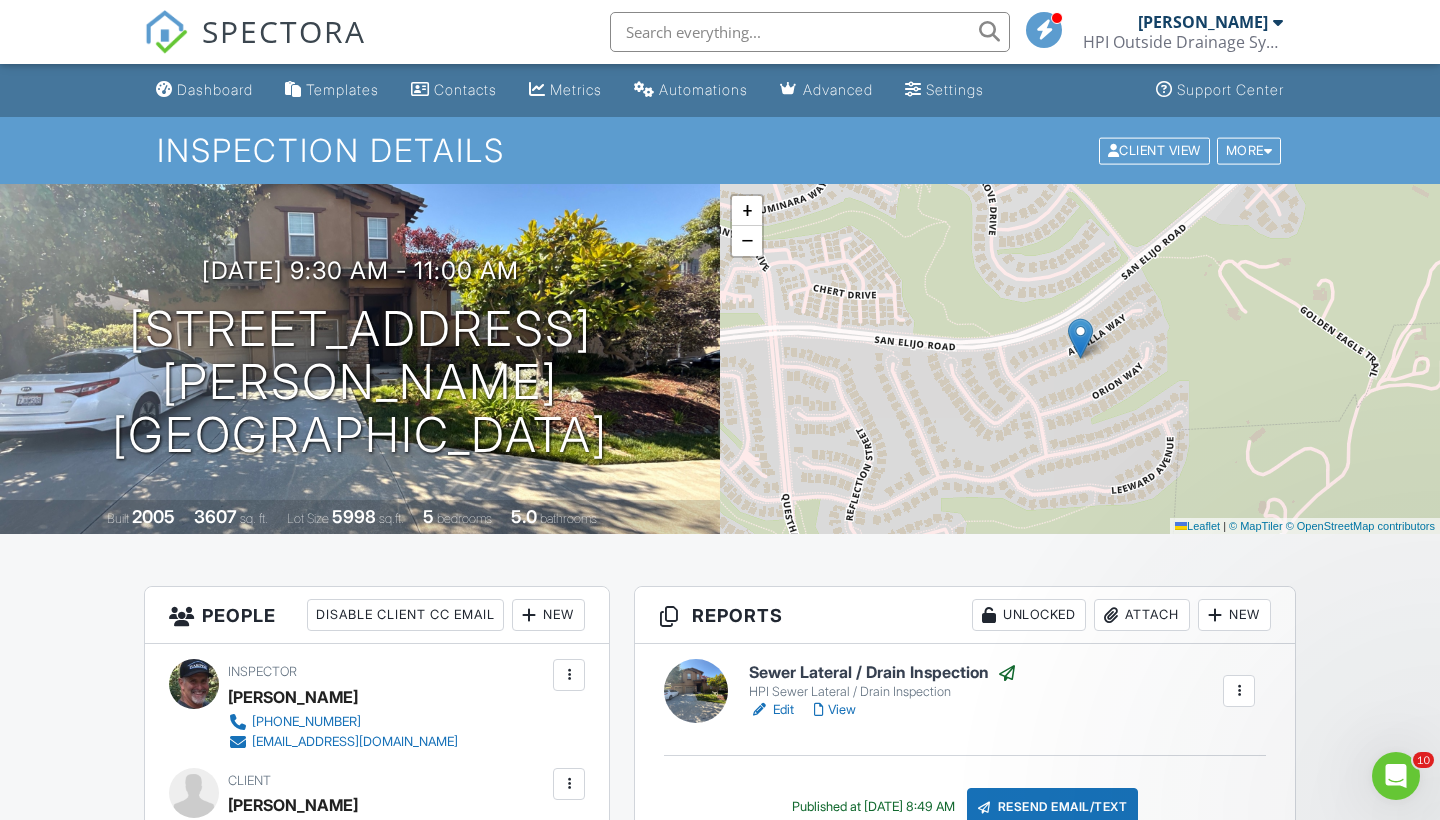 scroll, scrollTop: 0, scrollLeft: 0, axis: both 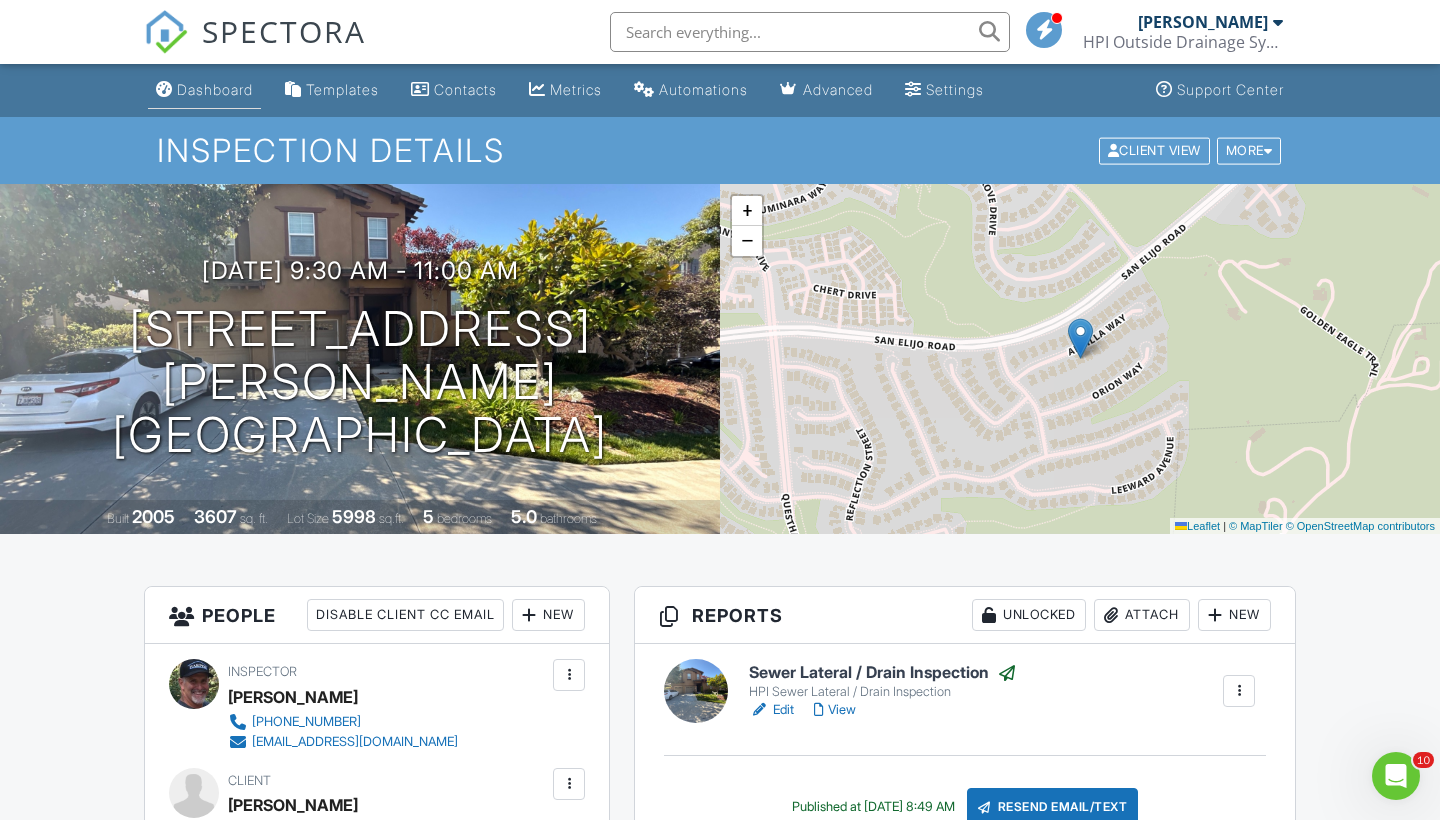 click on "Dashboard" at bounding box center (215, 89) 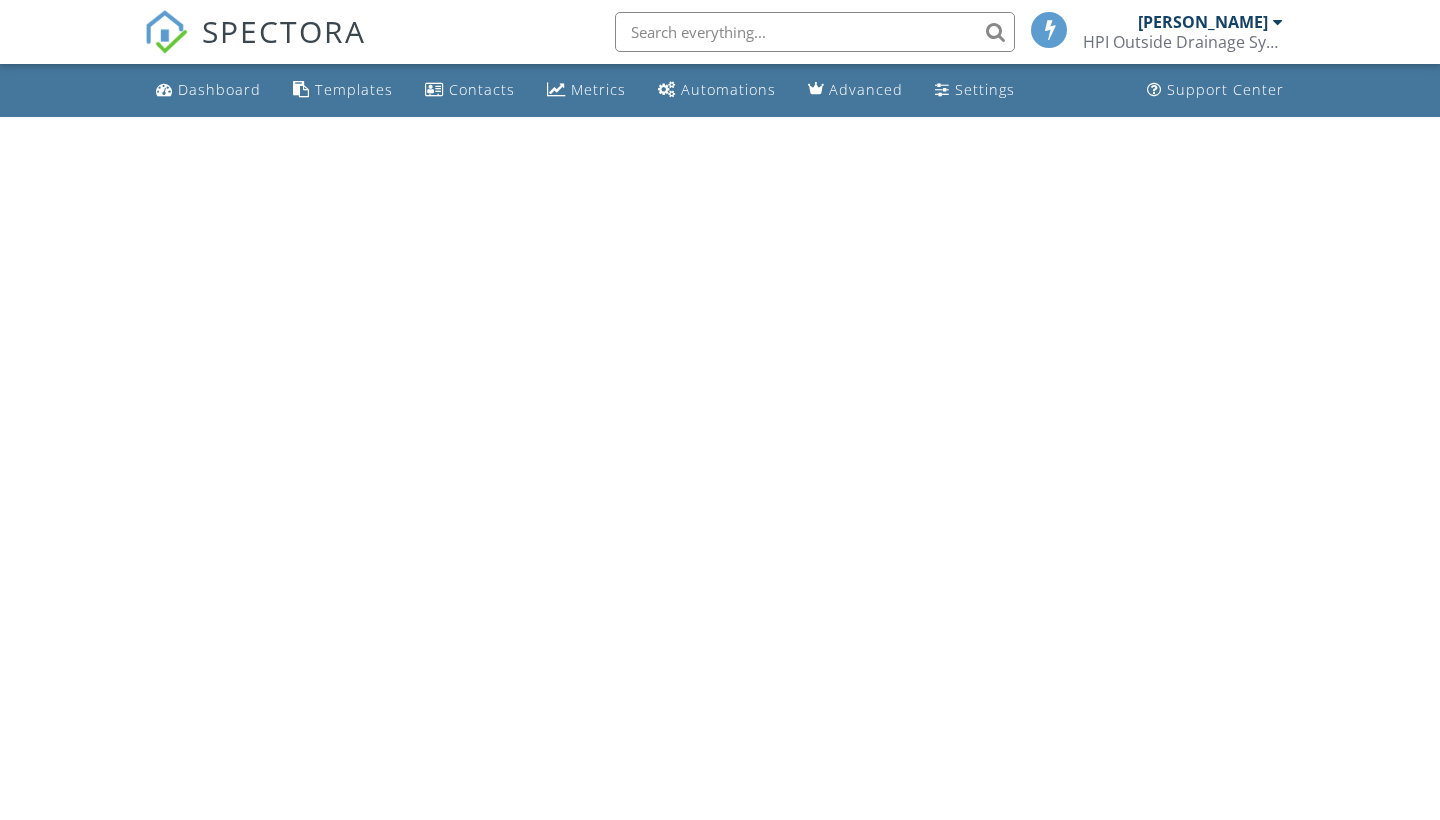 scroll, scrollTop: 0, scrollLeft: 0, axis: both 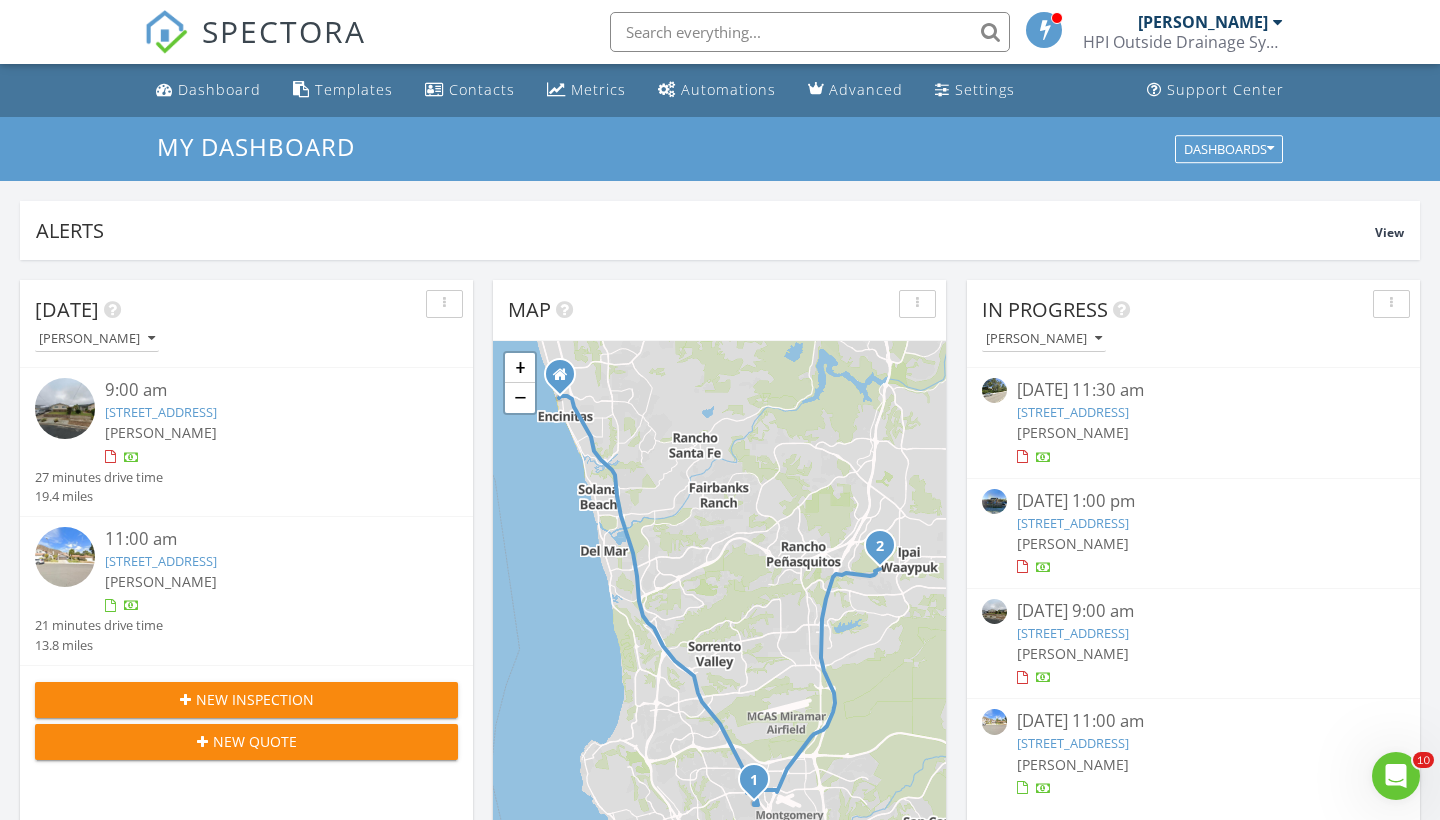 click on "Today
Scott Snow
9:00 am
3842 Ben St, San Diego, CA 92111
Scott Snow
27 minutes drive time   19.4 miles       11:00 am
11960 Springside Rd, San Diego, CA 92128
Scott Snow
21 minutes drive time   13.8 miles       New Inspection     New Quote         Map               1 2 + − San Diego Freeway, Jacob Dekema Freeway, Cabrillo Freeway, Tuskegee Airmen Highway 53.3 km, 47 min Head north on 3rd Street 100 m Turn right onto B Street 200 m Continue onto Encinitas Boulevard (S9) 550 m Take the ramp on the right towards I 5 South: San Diego 500 m Merge left onto San Diego Freeway (I 5) 15 km Keep left onto Jacob Dekema Freeway (I 805) 10 km Take the ramp towards Balboa Avenue 200 m Keep right towards West Balboa Avenue 350 m Turn right onto Balboa Avenue (CA 274) 250 m Turn left onto Charger Boulevard 40 m 300 m 900 m 200 m" at bounding box center (720, 1170) 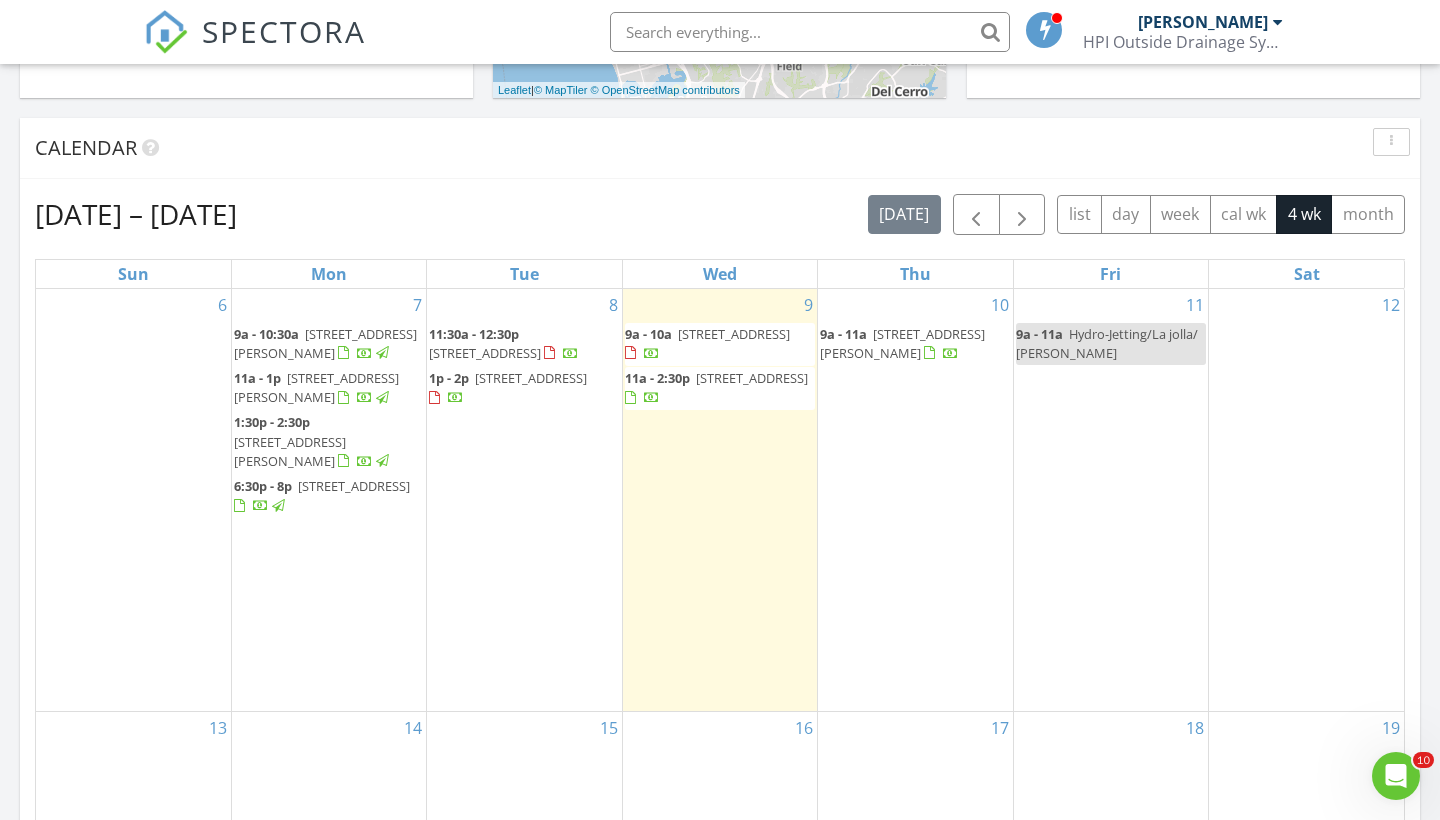 scroll, scrollTop: 779, scrollLeft: 0, axis: vertical 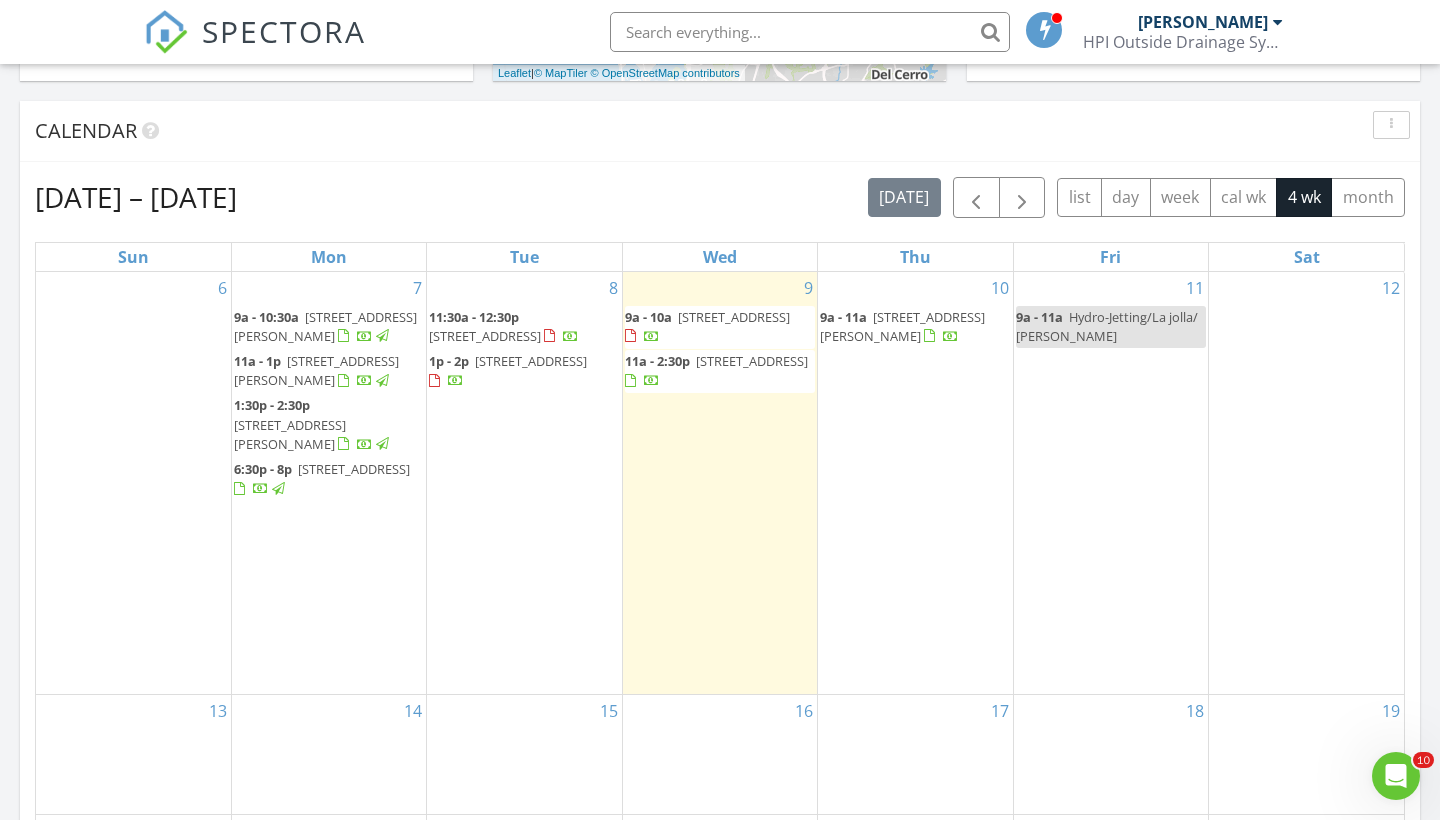 click on "10
9a - 11a
1082 Duncan Ct, San Marcos 92078" at bounding box center (915, 483) 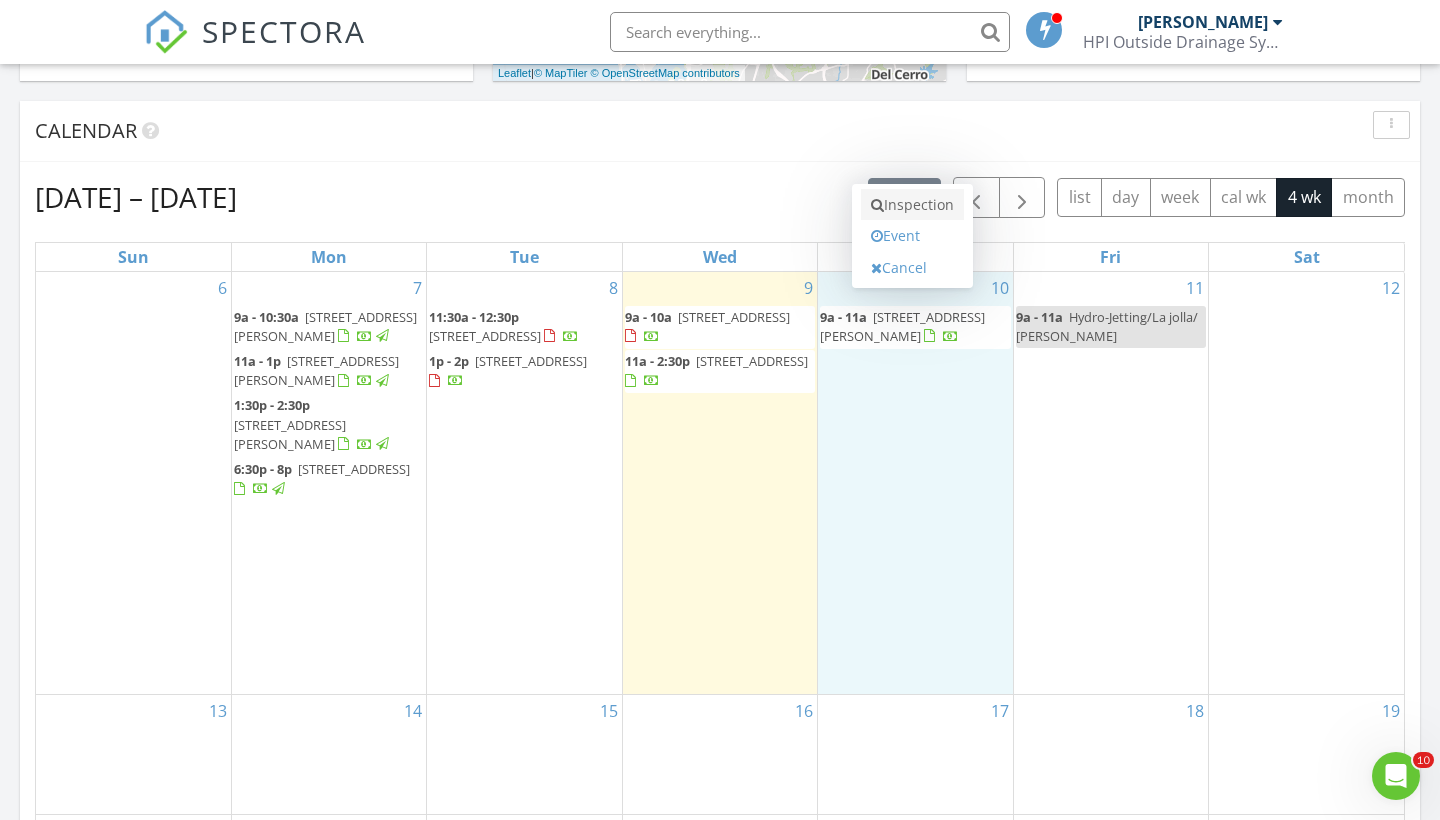 click on "Inspection" at bounding box center [912, 205] 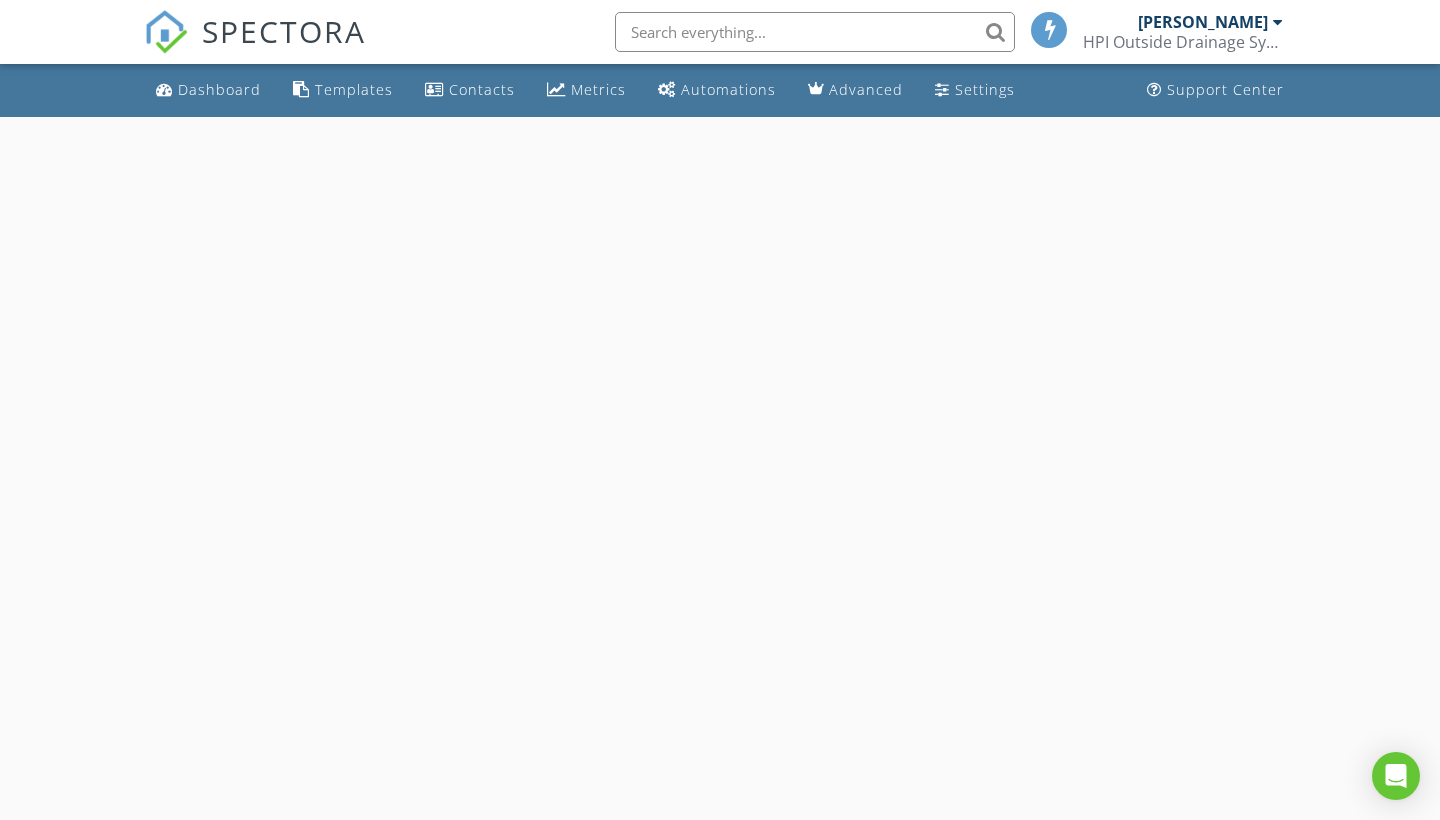 scroll, scrollTop: 0, scrollLeft: 0, axis: both 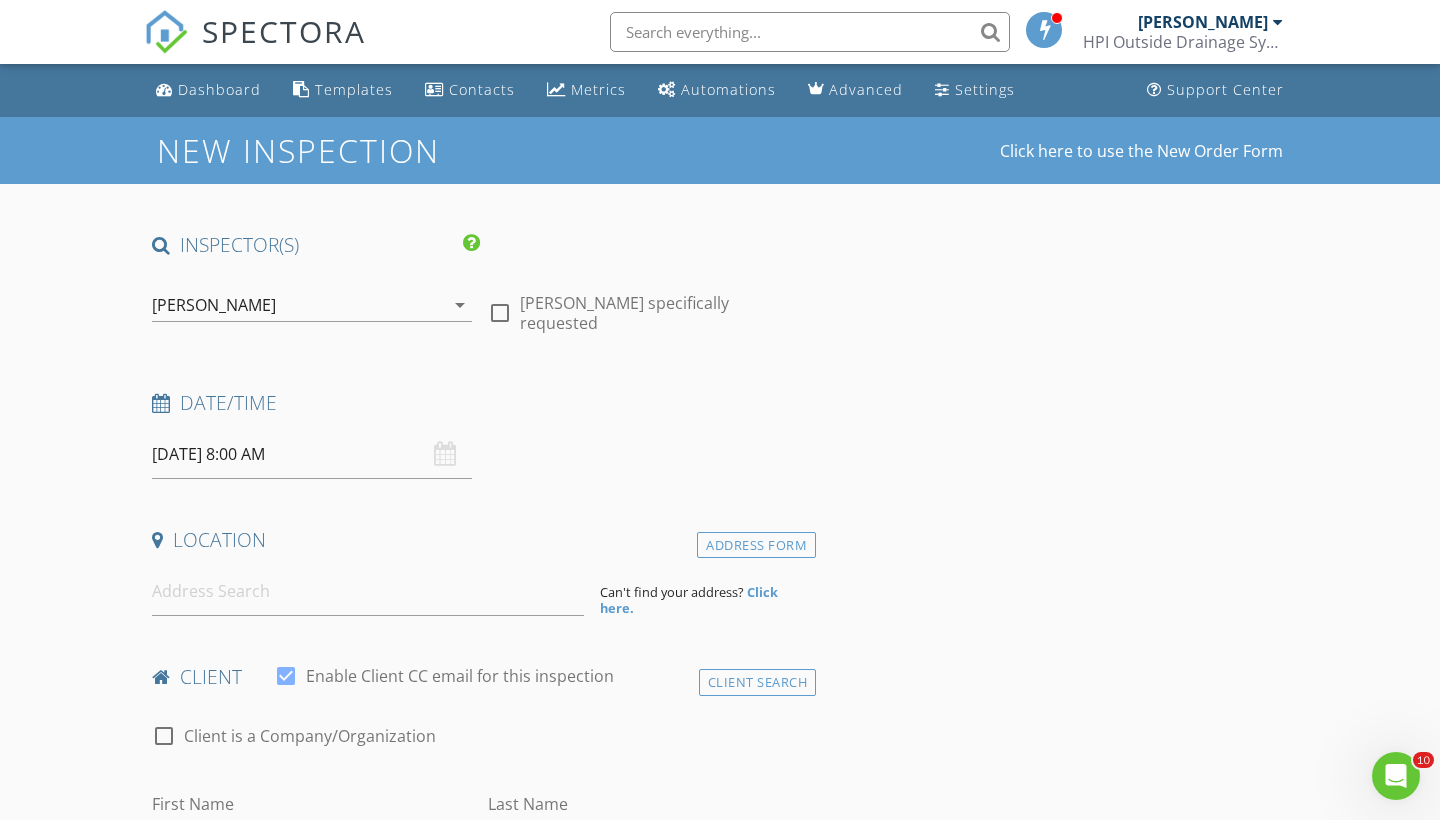 click on "[DATE] 8:00 AM" at bounding box center (312, 454) 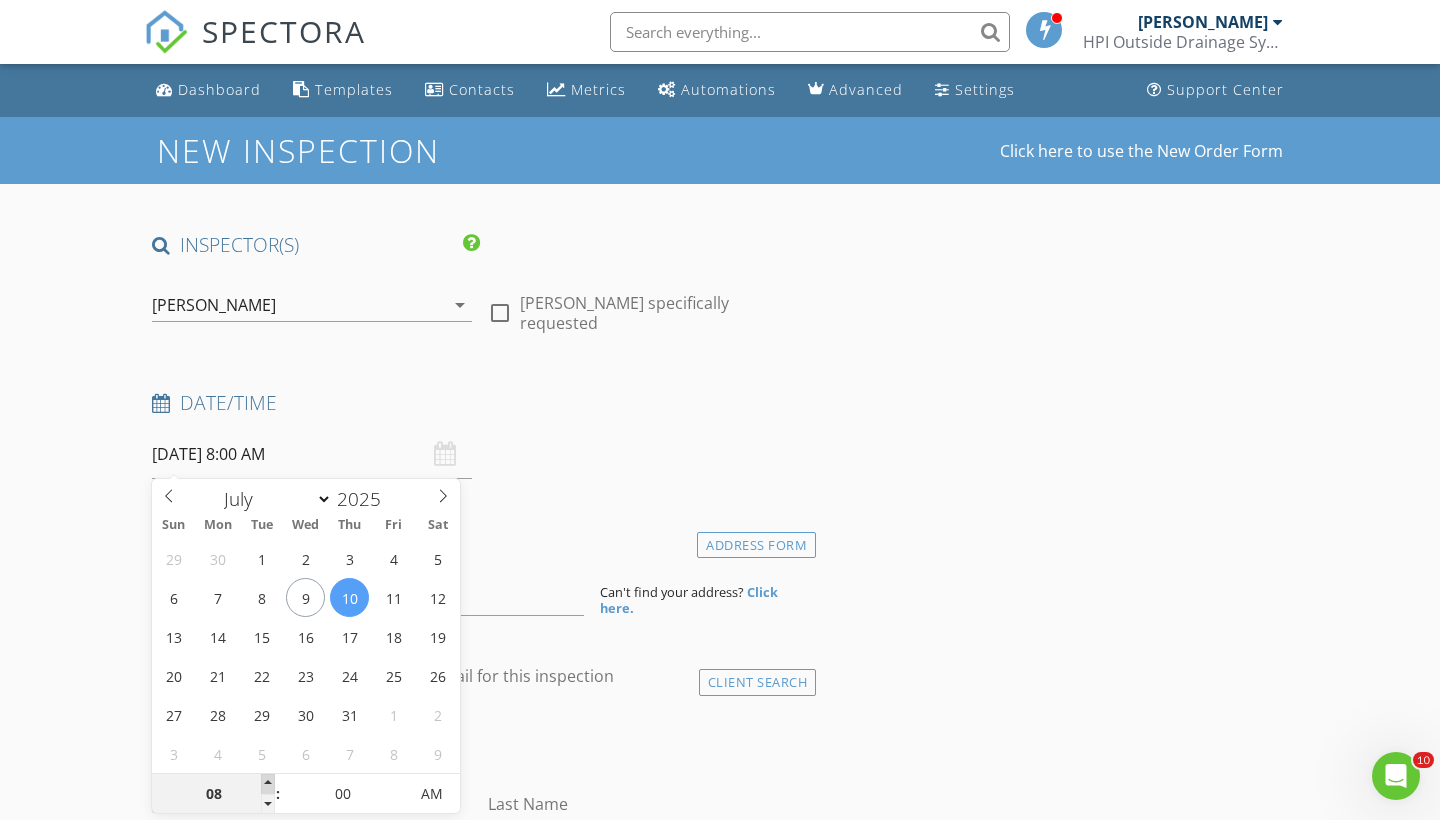 type on "09" 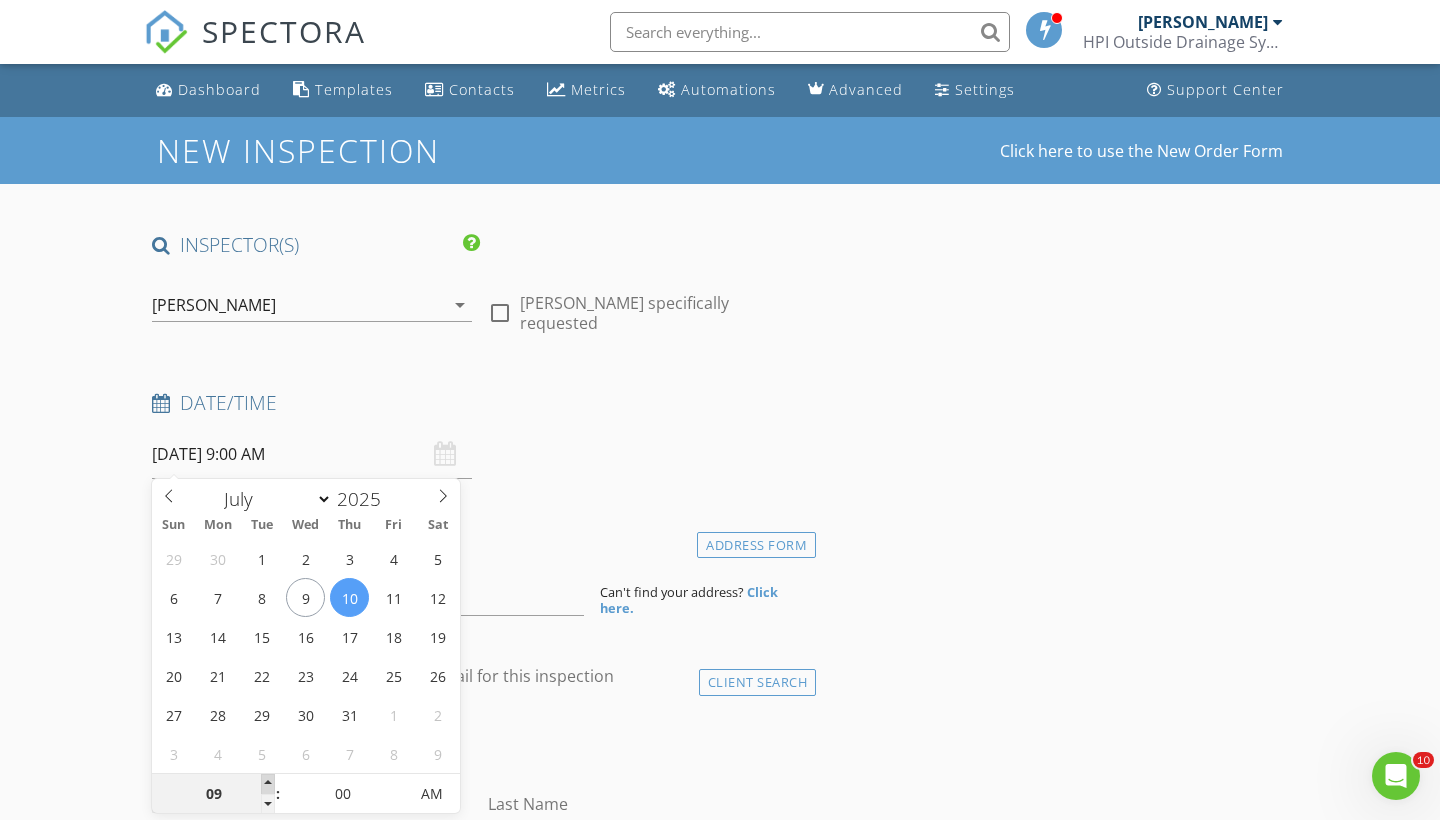 click at bounding box center (268, 784) 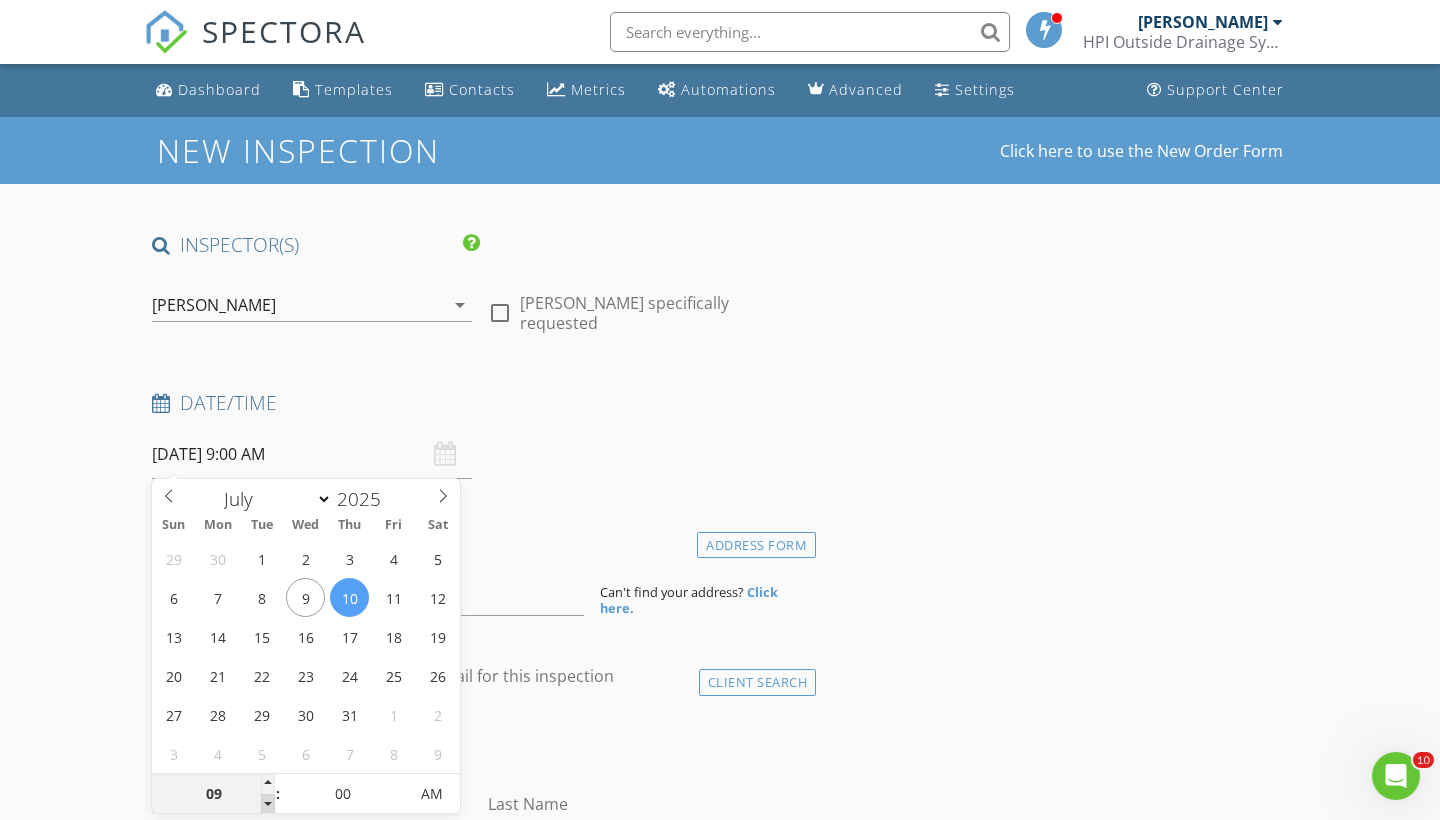type on "08" 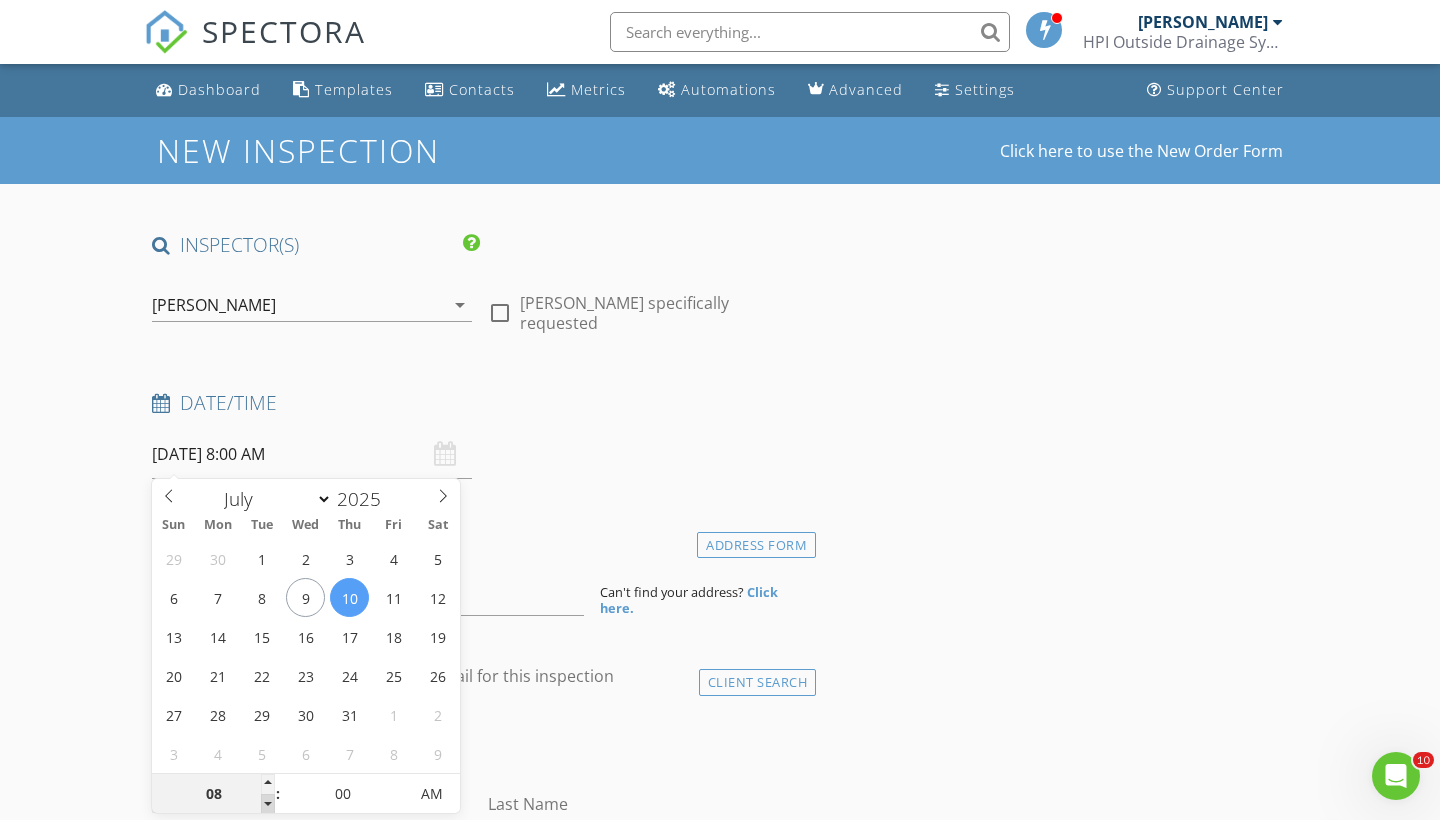 click at bounding box center [268, 804] 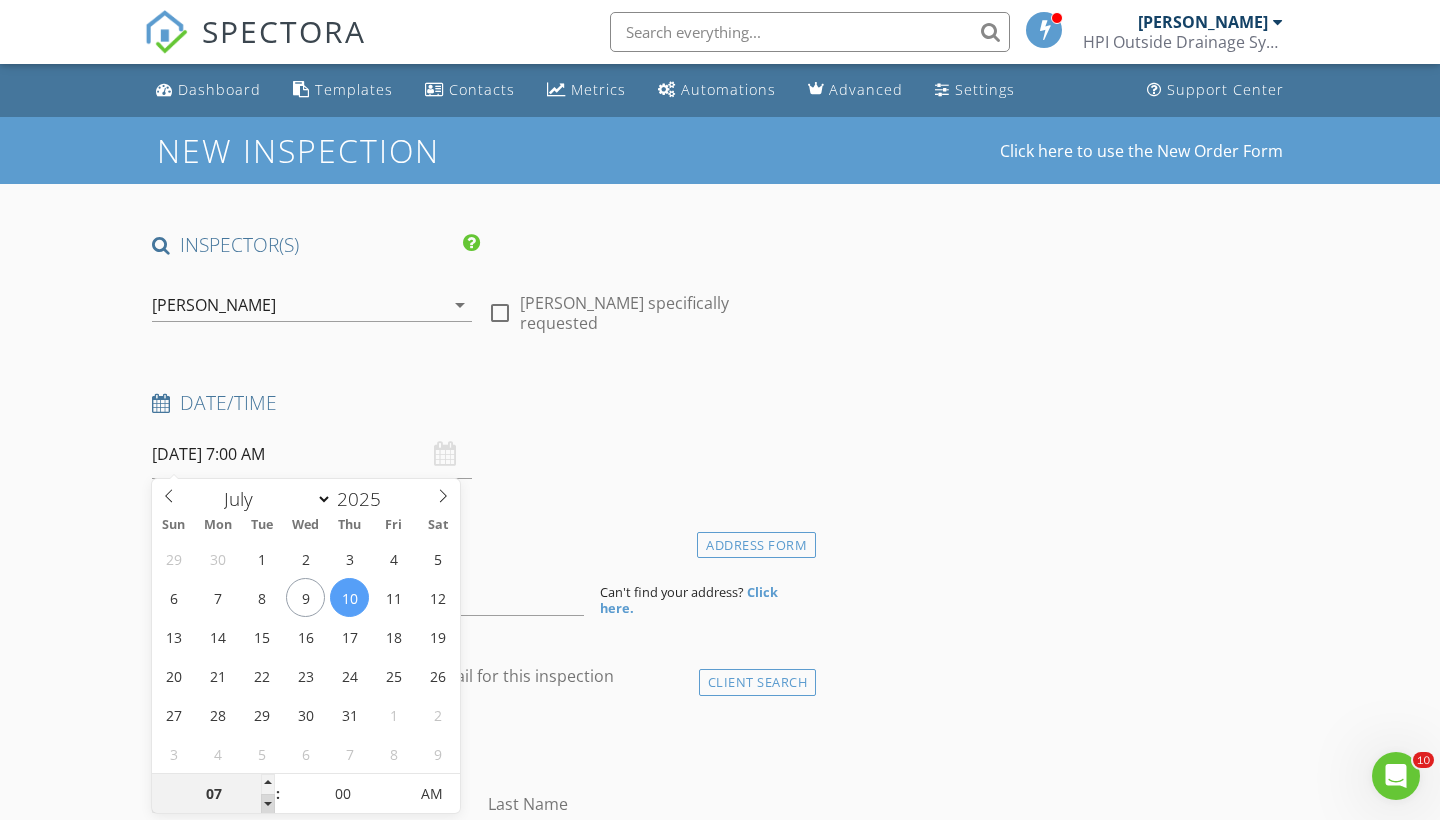 click at bounding box center [268, 804] 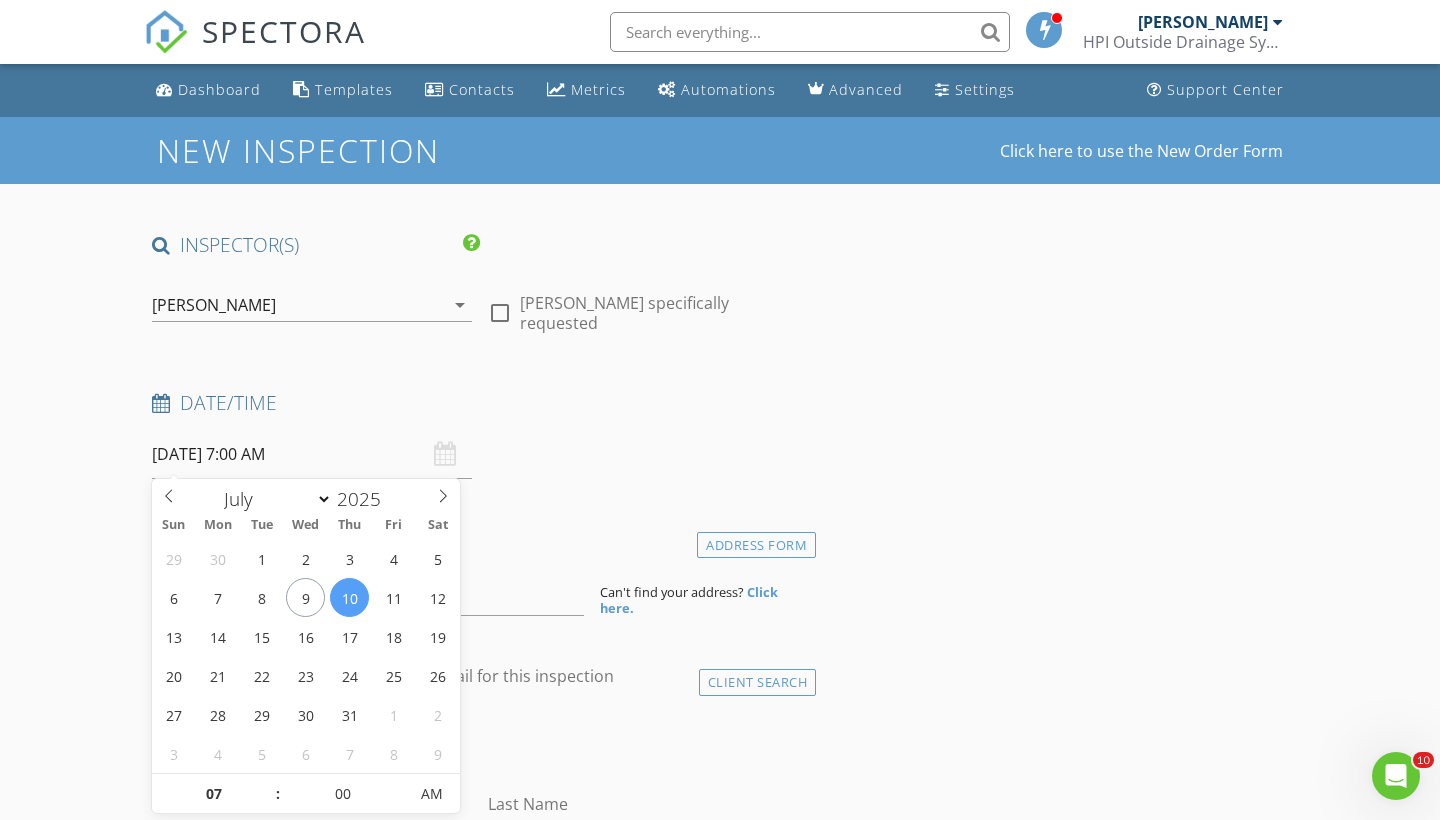 click on "check_box_outline_blank Client is a Company/Organization" at bounding box center [480, 746] 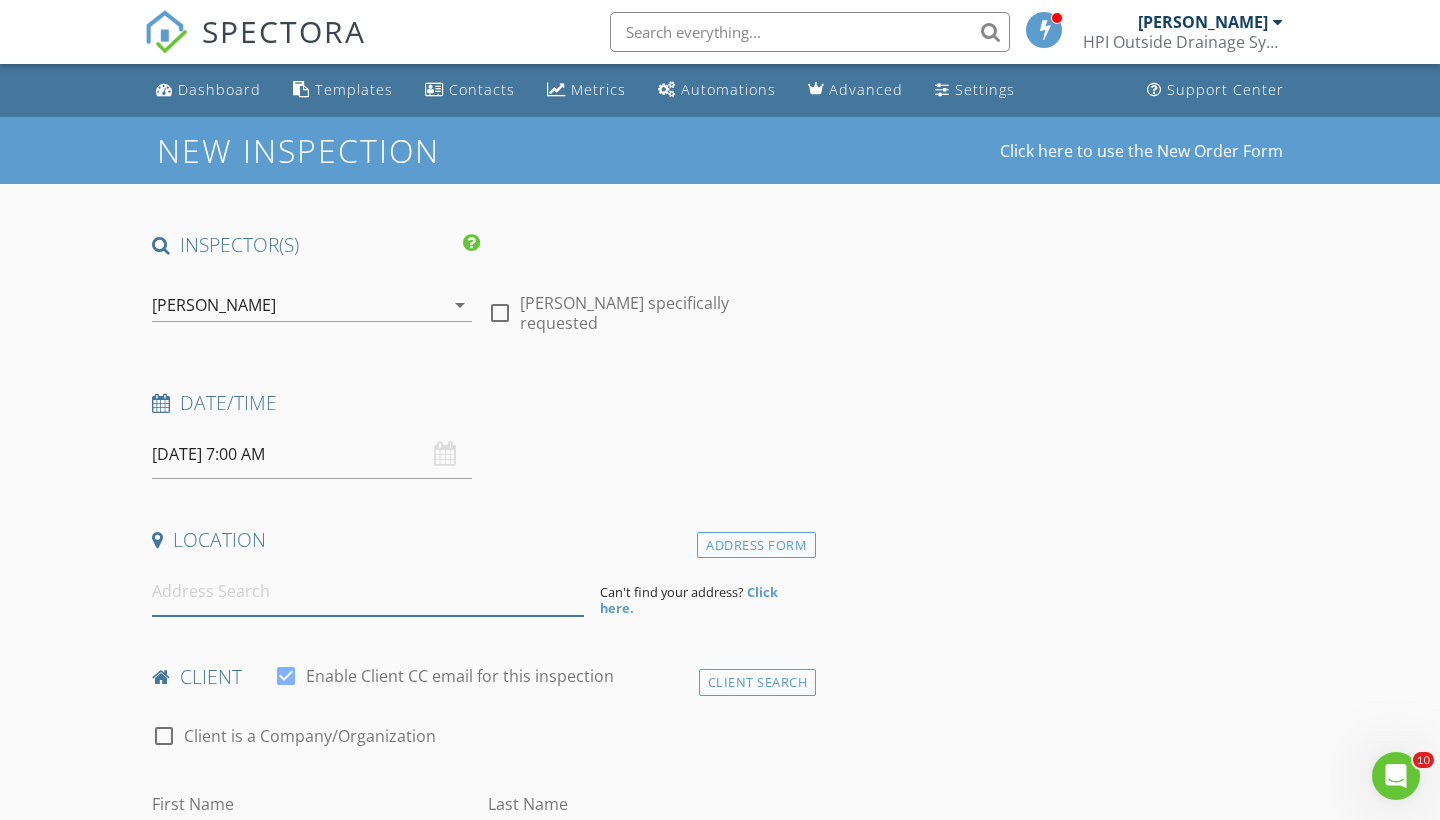 click at bounding box center [368, 591] 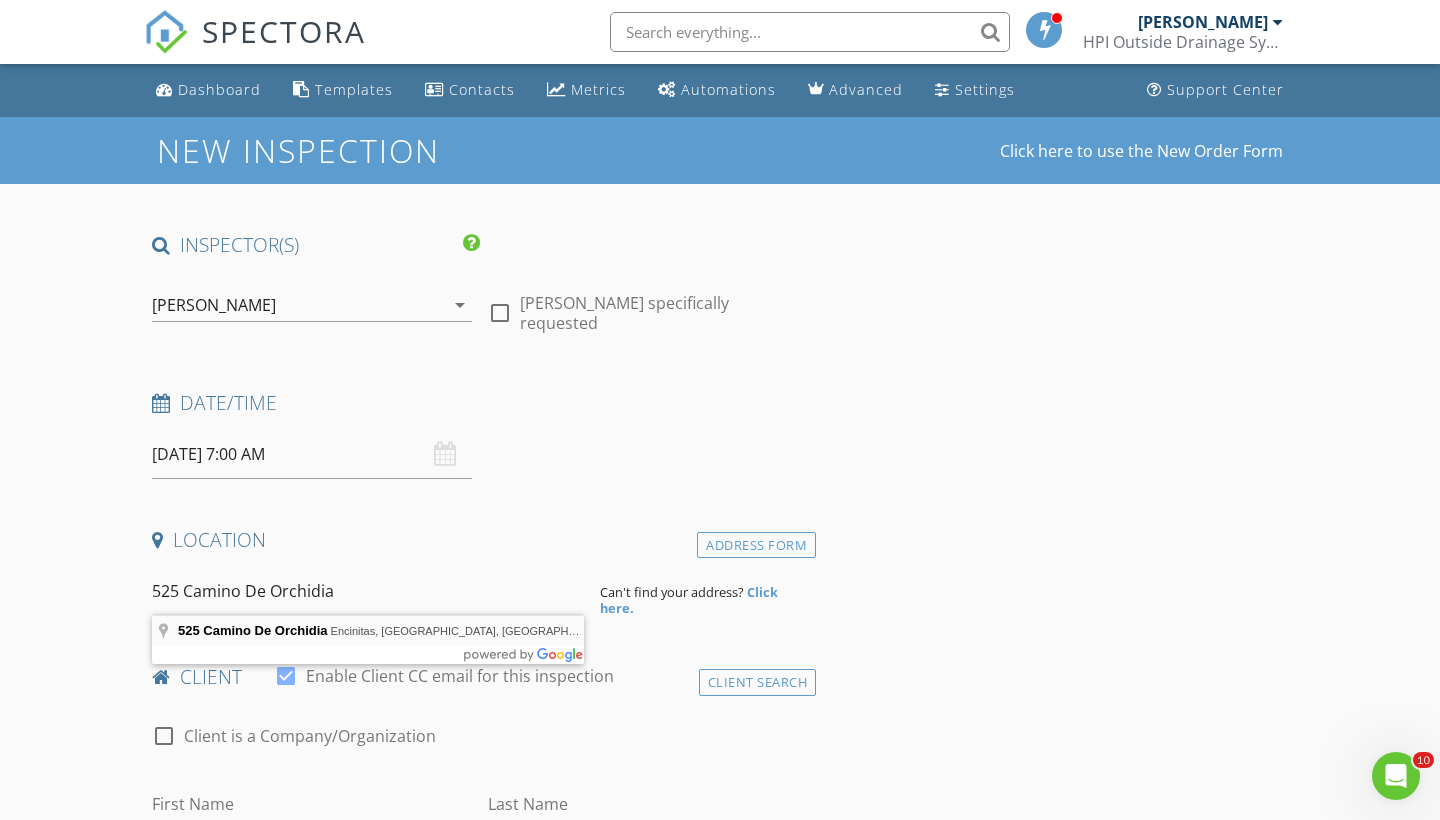type on "525 Camino De Orchidia, Encinitas, CA, USA" 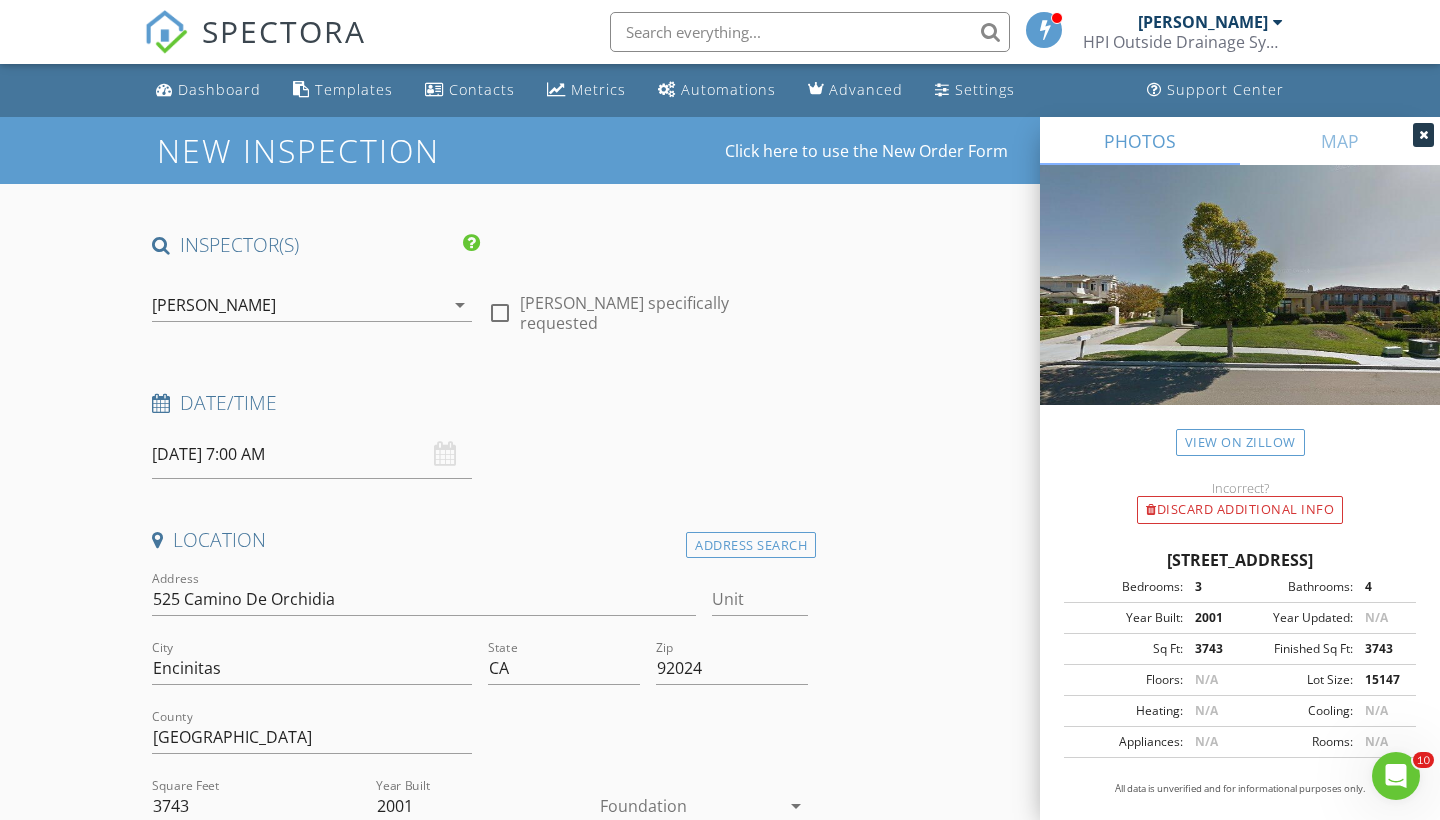 click on "INSPECTOR(S)
check_box   Scott Snow   PRIMARY   Scott Snow arrow_drop_down   check_box_outline_blank Scott Snow specifically requested
Date/Time
07/10/2025 7:00 AM
Location
Address Search       Address 525 Camino De Orchidia   Unit   City Encinitas   State CA   Zip 92024   County San Diego     Square Feet 3743   Year Built 2001   Foundation arrow_drop_down     Scott Snow     1.9 miles     (5 minutes)     exceeds travel range
client
check_box Enable Client CC email for this inspection   Client Search     check_box_outline_blank Client is a Company/Organization     First Name   Last Name   Email   CC Email   Phone           Notes   Private Notes
ADD ADDITIONAL client
SERVICES
check_box_outline_blank   External Drains   Drain Cleaning / Hydro Jetting  check_box_outline_blank" at bounding box center [720, 1914] 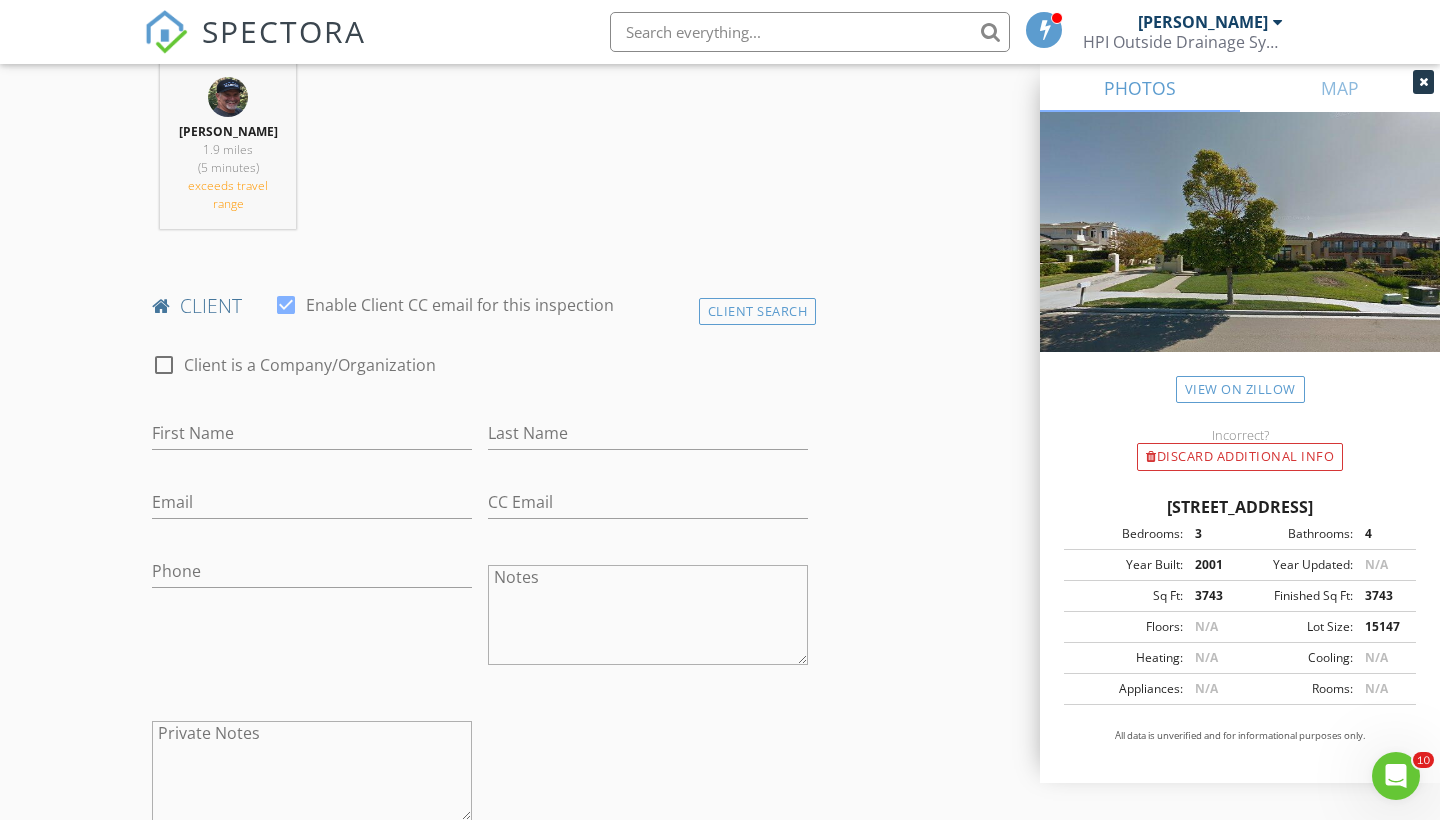 scroll, scrollTop: 820, scrollLeft: 0, axis: vertical 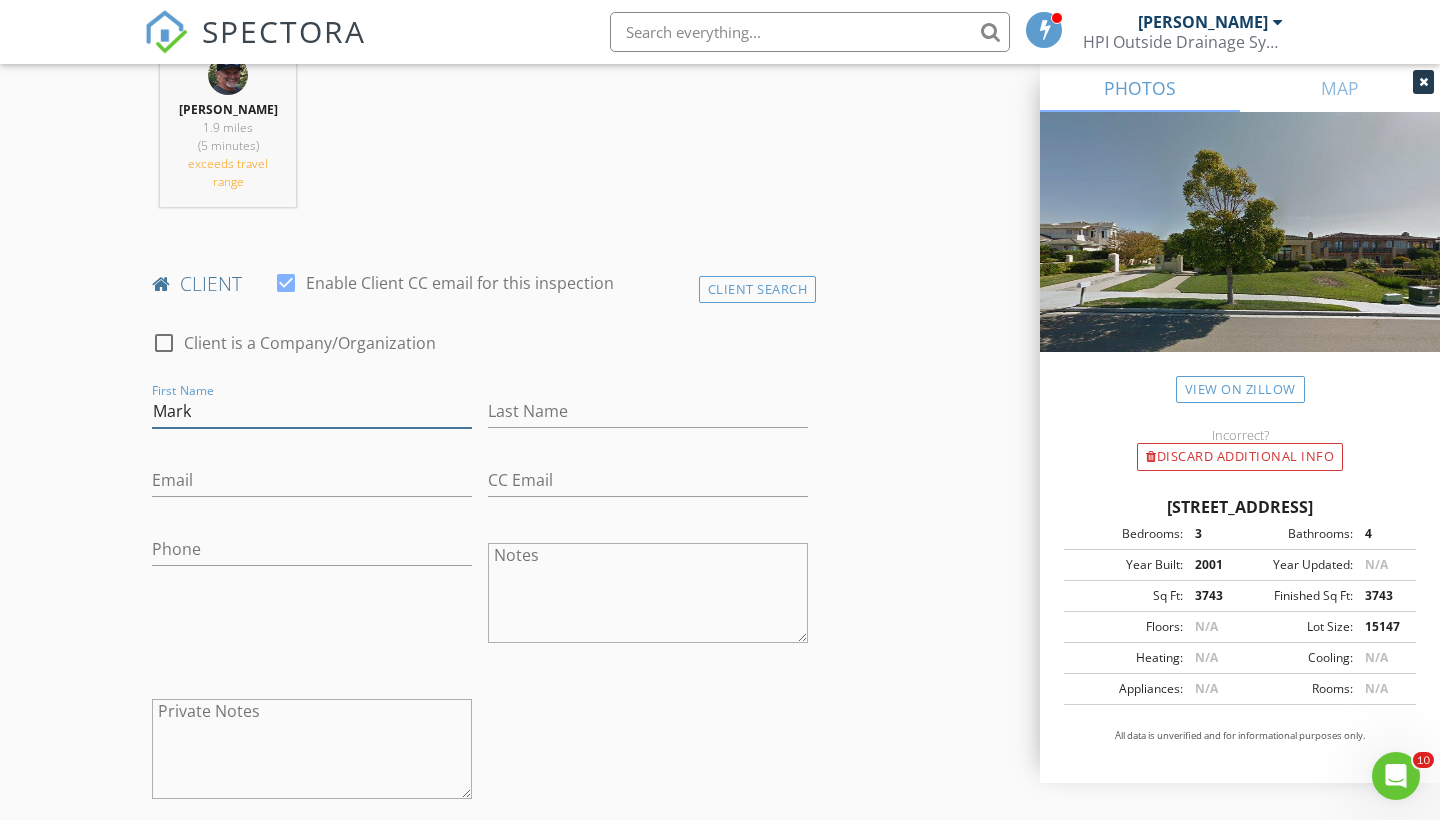 type on "Mark" 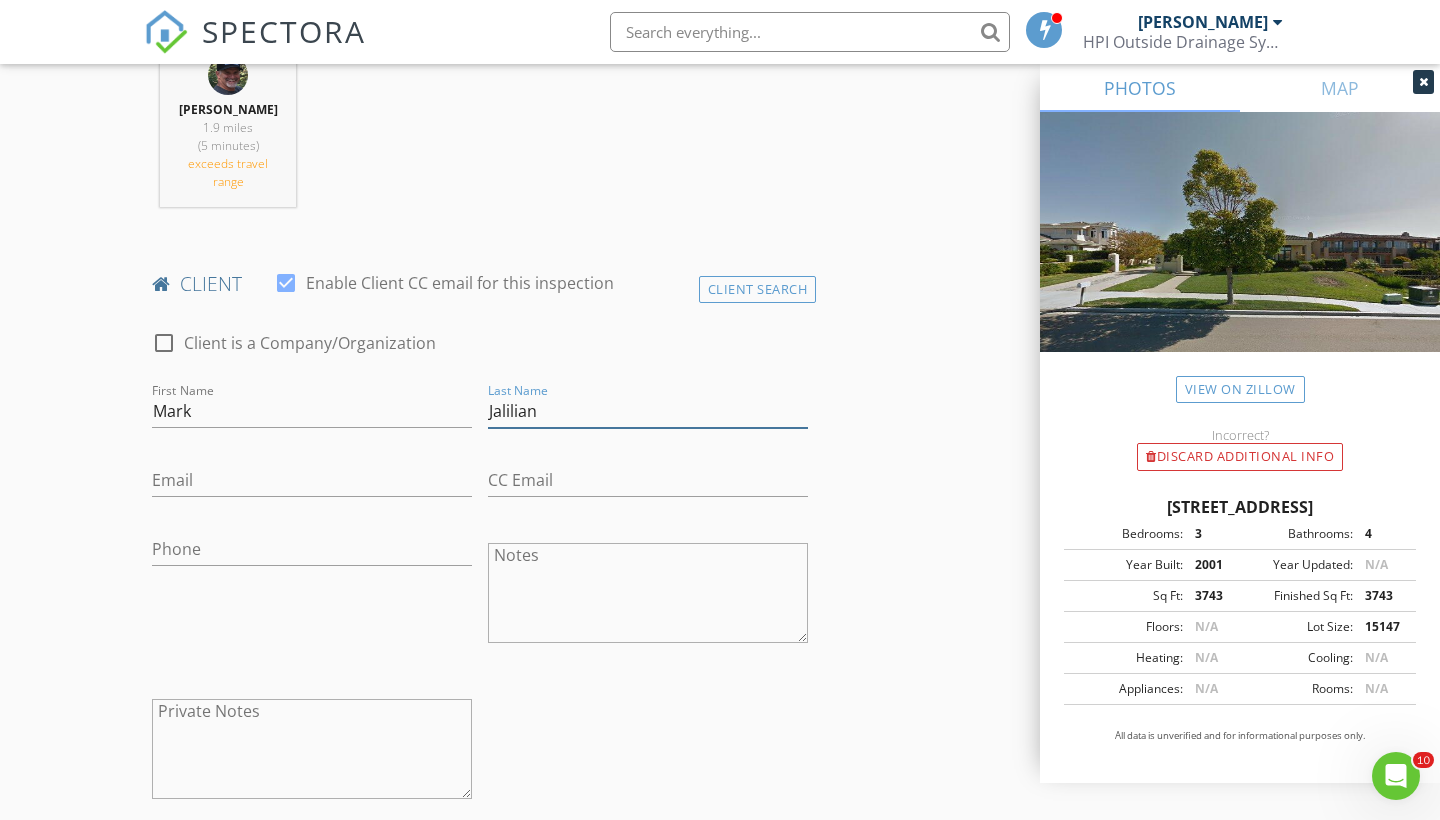 type on "Jalilian" 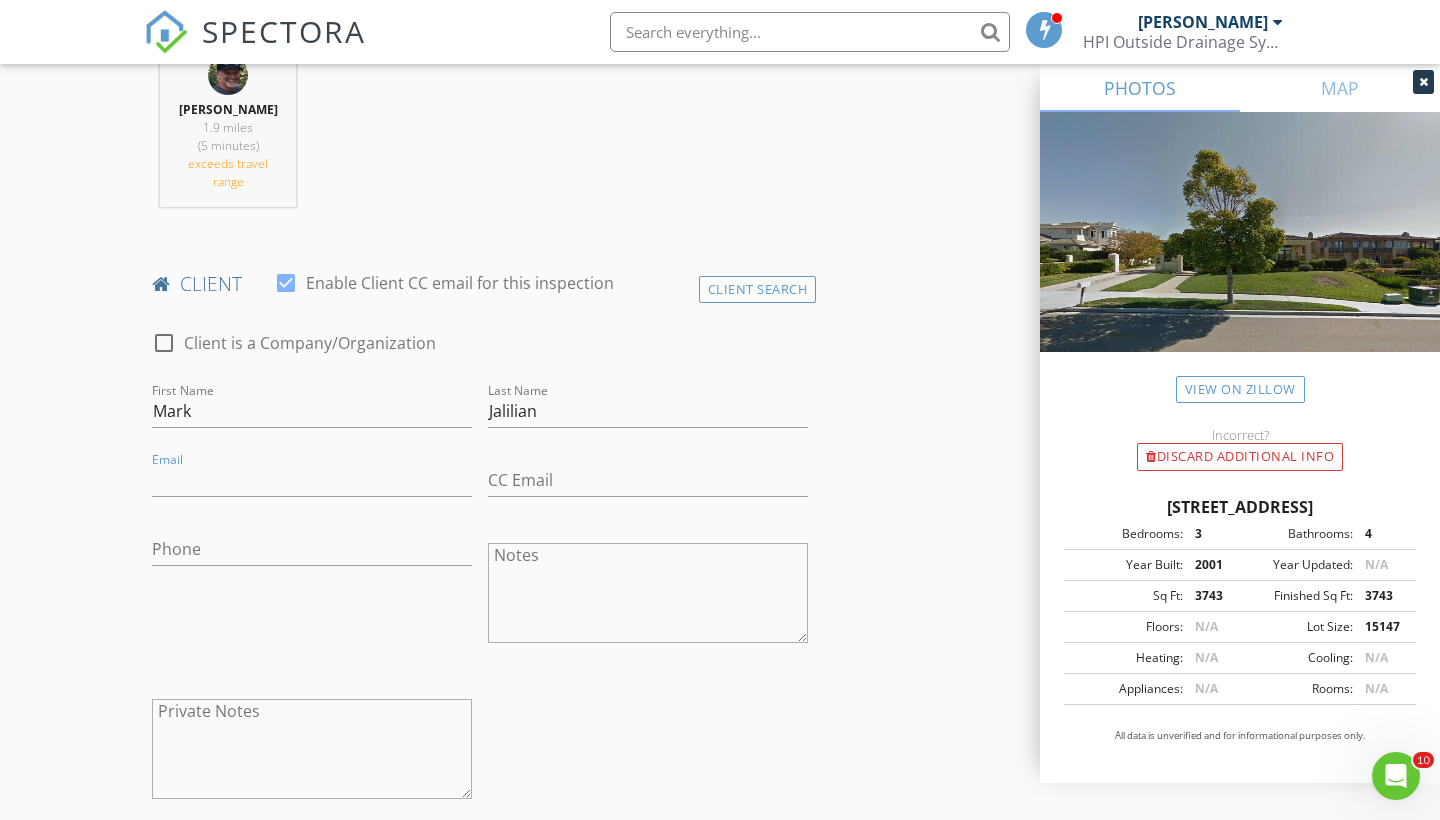 click on "check_box_outline_blank Client is a Company/Organization     First Name Mark   Last Name Jalilian   Email   CC Email   Phone           Notes   Private Notes" at bounding box center (480, 570) 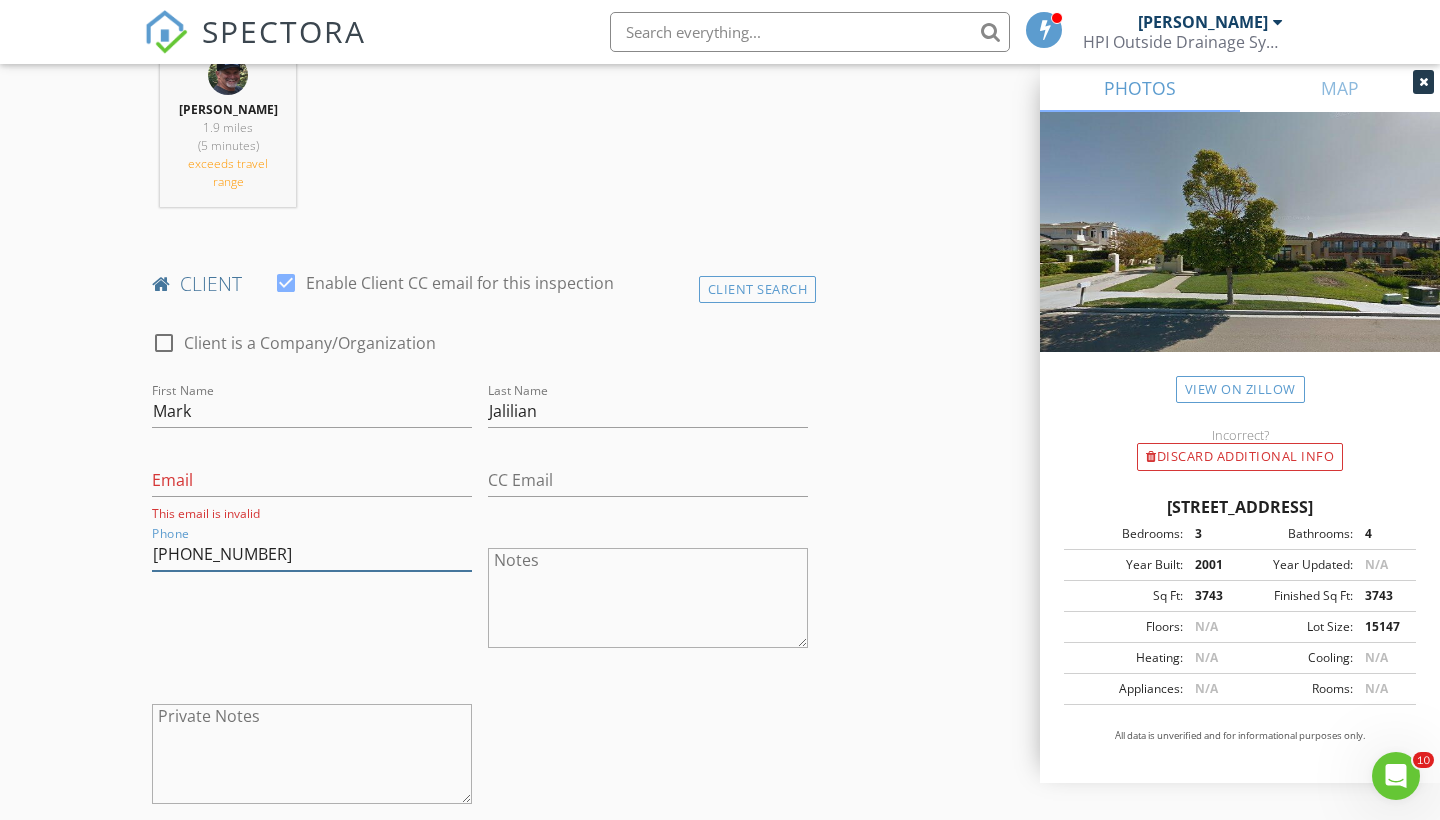 type on "[PHONE_NUMBER]" 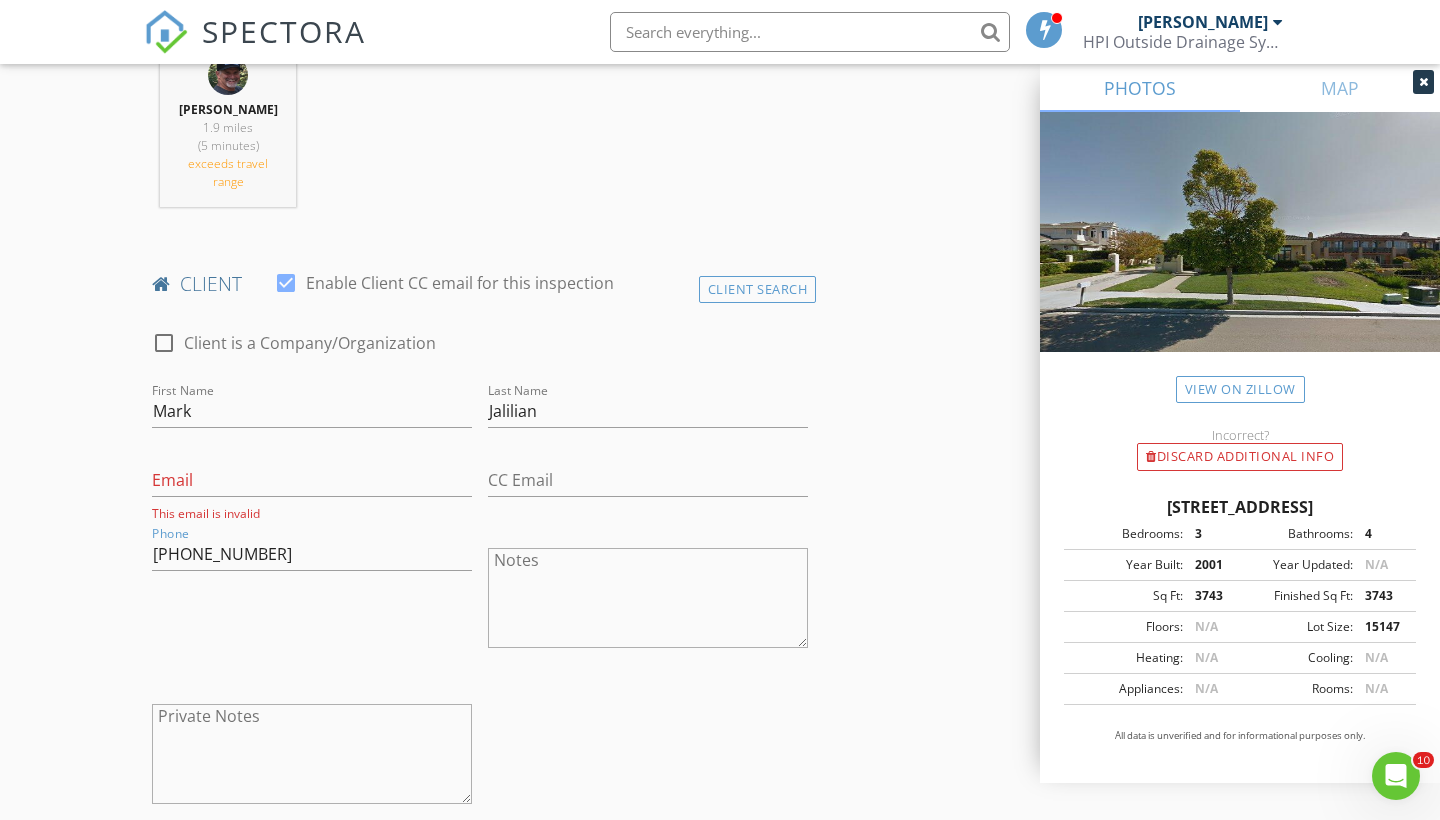 click on "check_box_outline_blank Client is a Company/Organization     First Name Mark   Last Name Jalilian   Email This email is invalid   CC Email   Phone 408-667-7573           Notes   Private Notes" at bounding box center (480, 572) 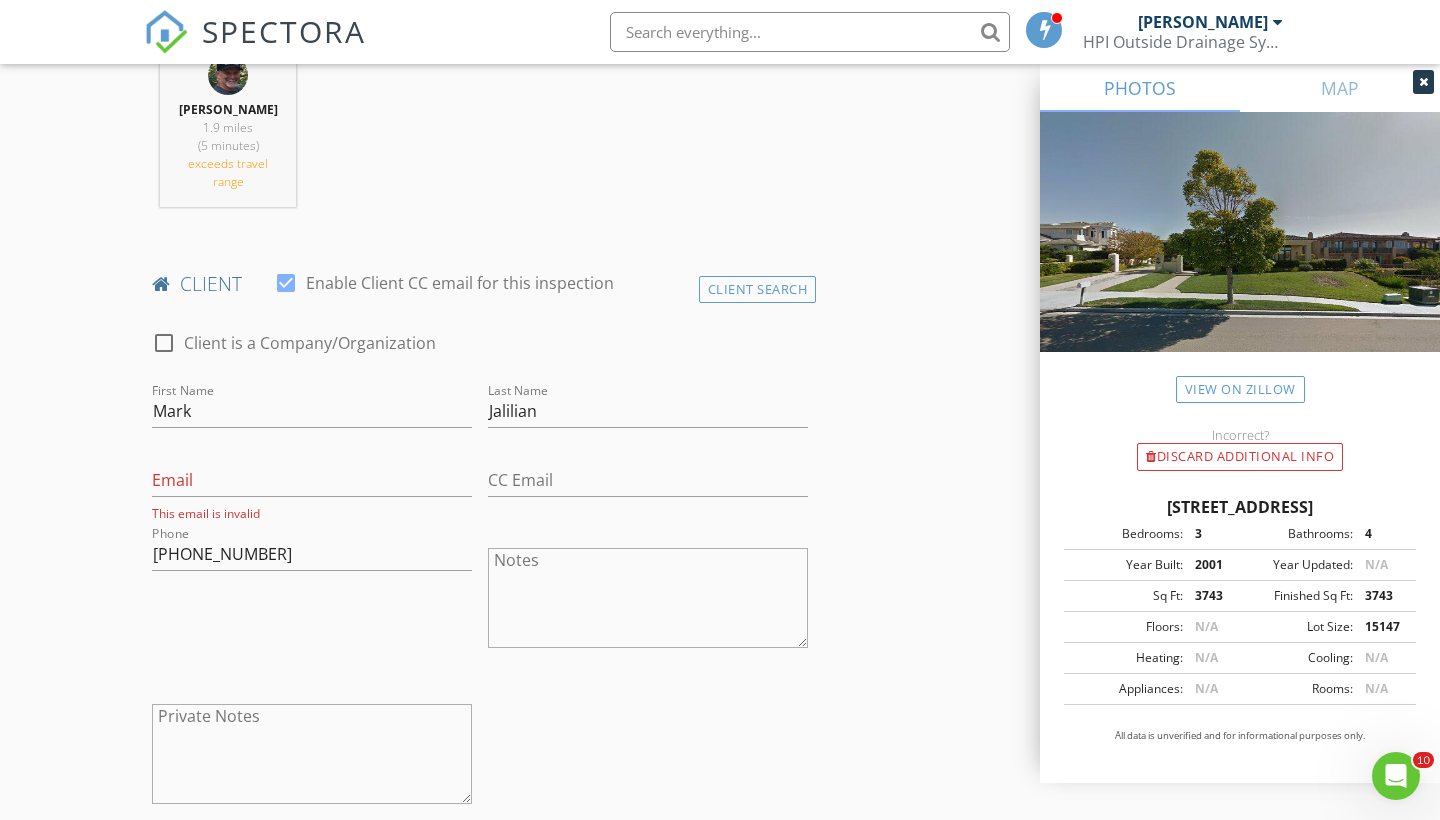 click on "check_box_outline_blank Client is a Company/Organization     First Name Mark   Last Name Jalilian   Email This email is invalid   CC Email   Phone 408-667-7573           Notes   Private Notes" at bounding box center [480, 572] 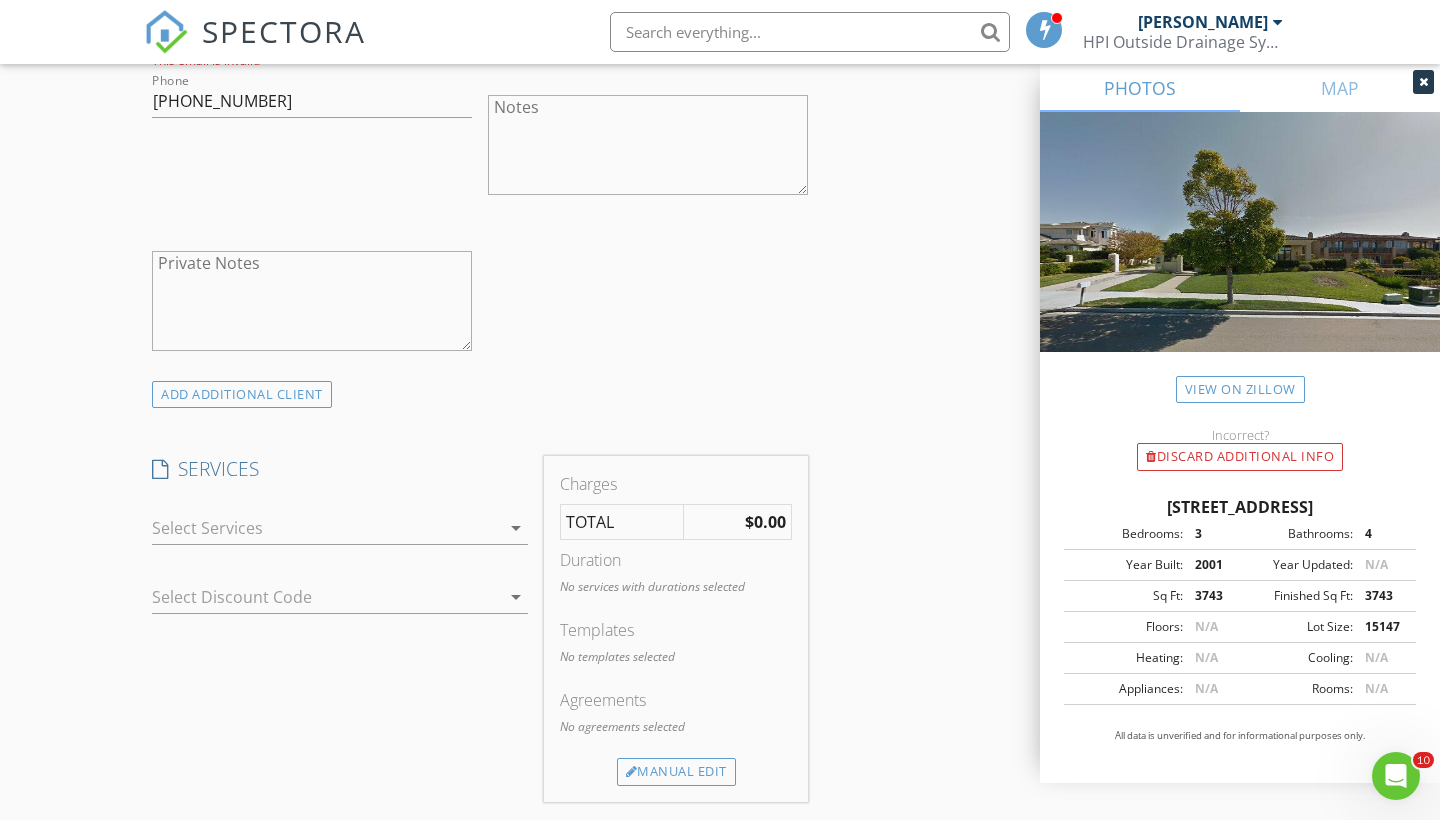 scroll, scrollTop: 1289, scrollLeft: 0, axis: vertical 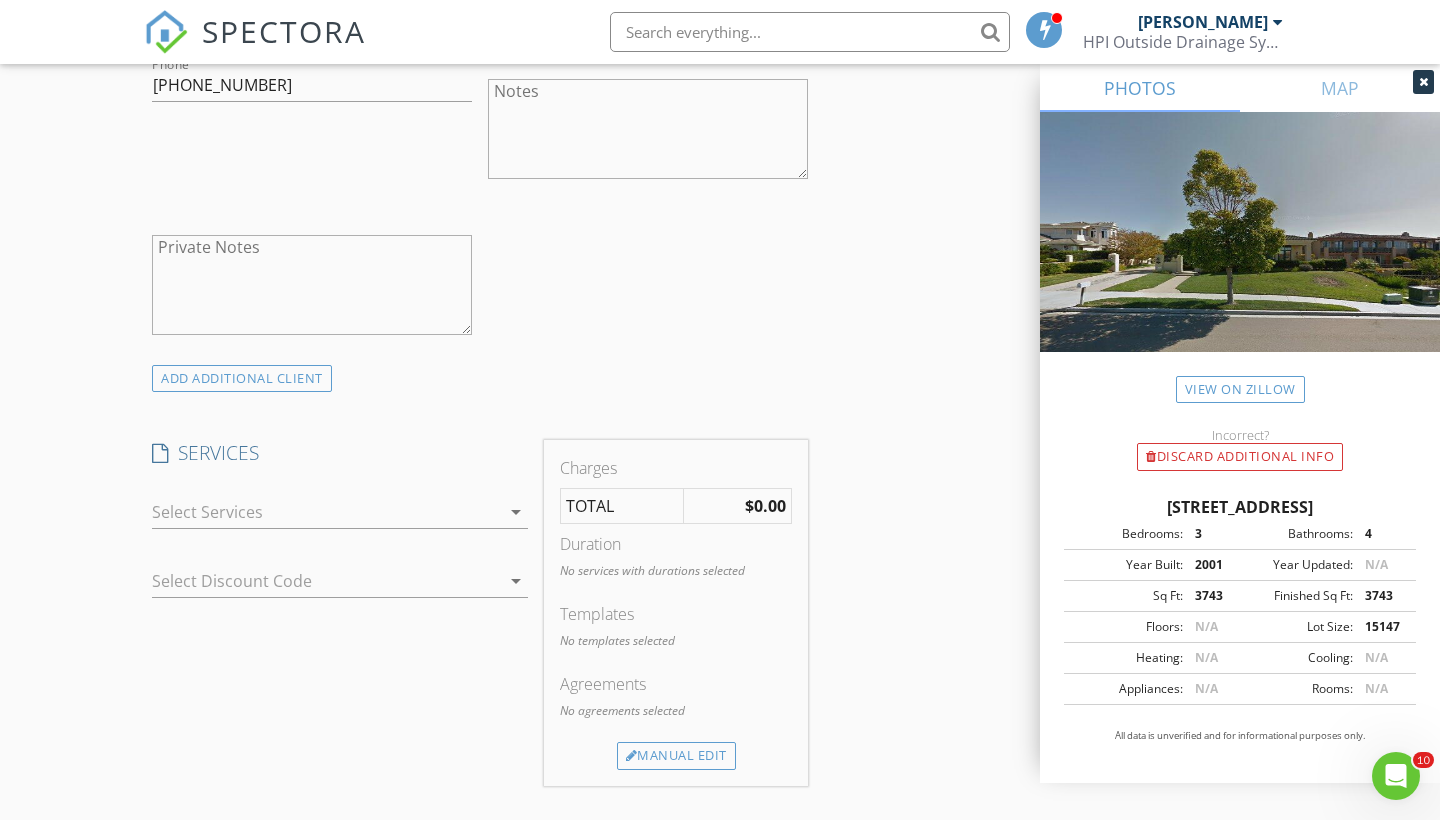 click on "arrow_drop_down" at bounding box center [516, 512] 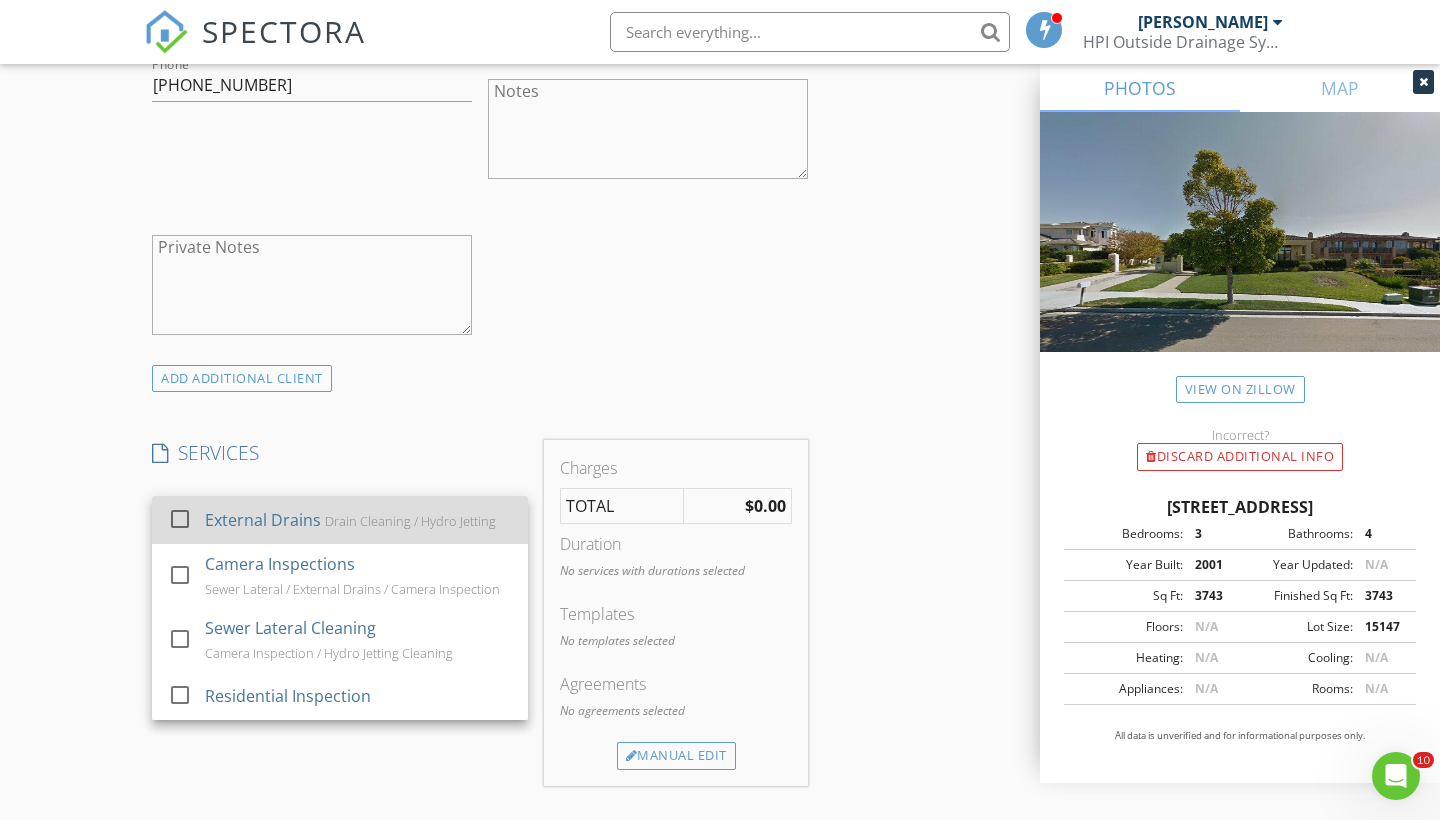 click at bounding box center [180, 519] 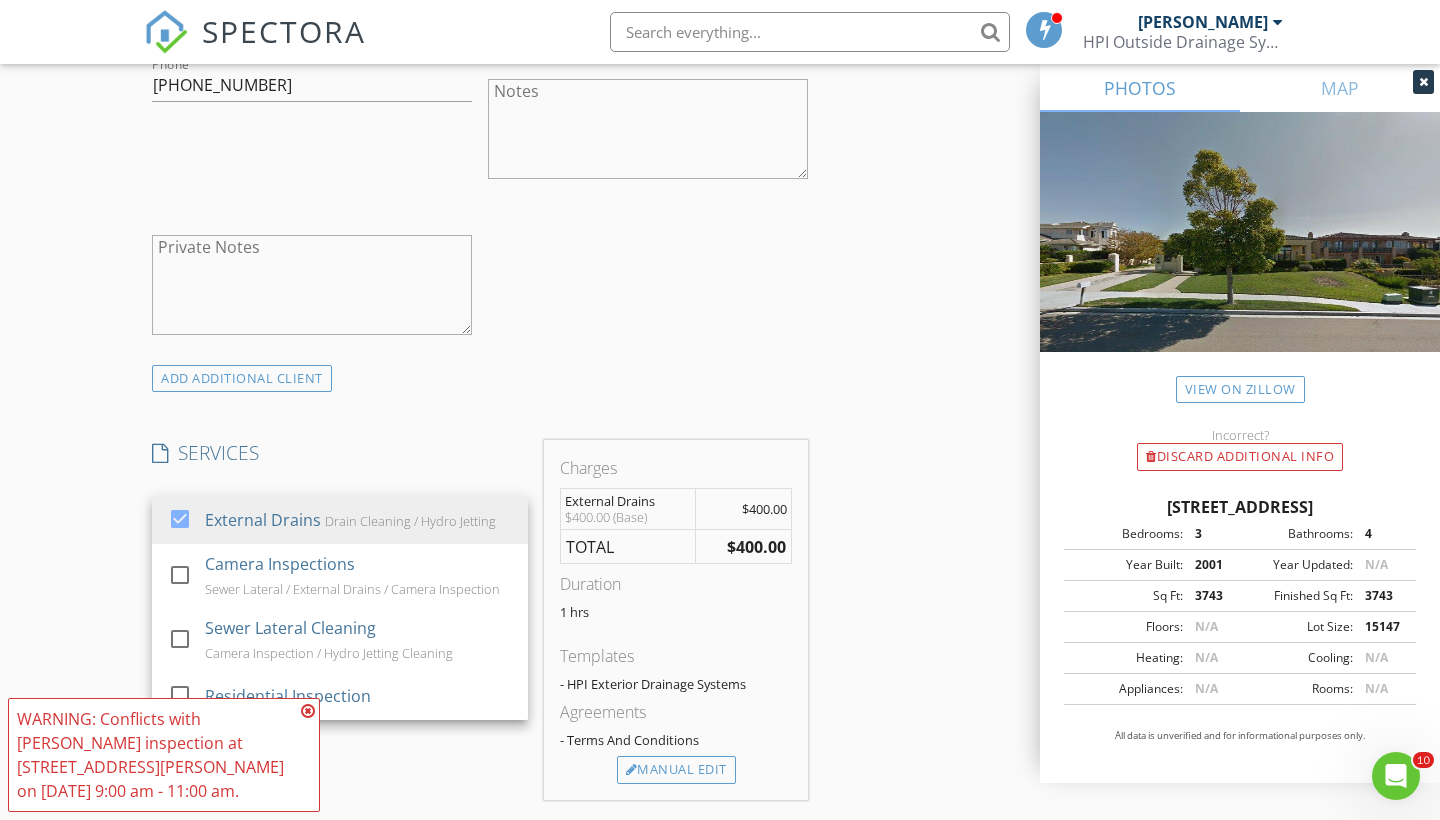 click on "INSPECTOR(S)
check_box   Scott Snow   PRIMARY   Scott Snow arrow_drop_down   check_box_outline_blank Scott Snow specifically requested
Date/Time
07/10/2025 7:00 AM
Location
Address Search       Address 525 Camino De Orchidia   Unit   City Encinitas   State CA   Zip 92024   County San Diego     Square Feet 3743   Year Built 2001   Foundation arrow_drop_down     Scott Snow     1.9 miles     (5 minutes)     exceeds travel range
client
check_box Enable Client CC email for this inspection   Client Search     check_box_outline_blank Client is a Company/Organization     First Name Mark   Last Name Jalilian   Email This email is invalid   CC Email   Phone 408-667-7573           Notes   Private Notes
ADD ADDITIONAL client
SERVICES
check_box   External Drains   check_box_outline_blank" at bounding box center (720, 635) 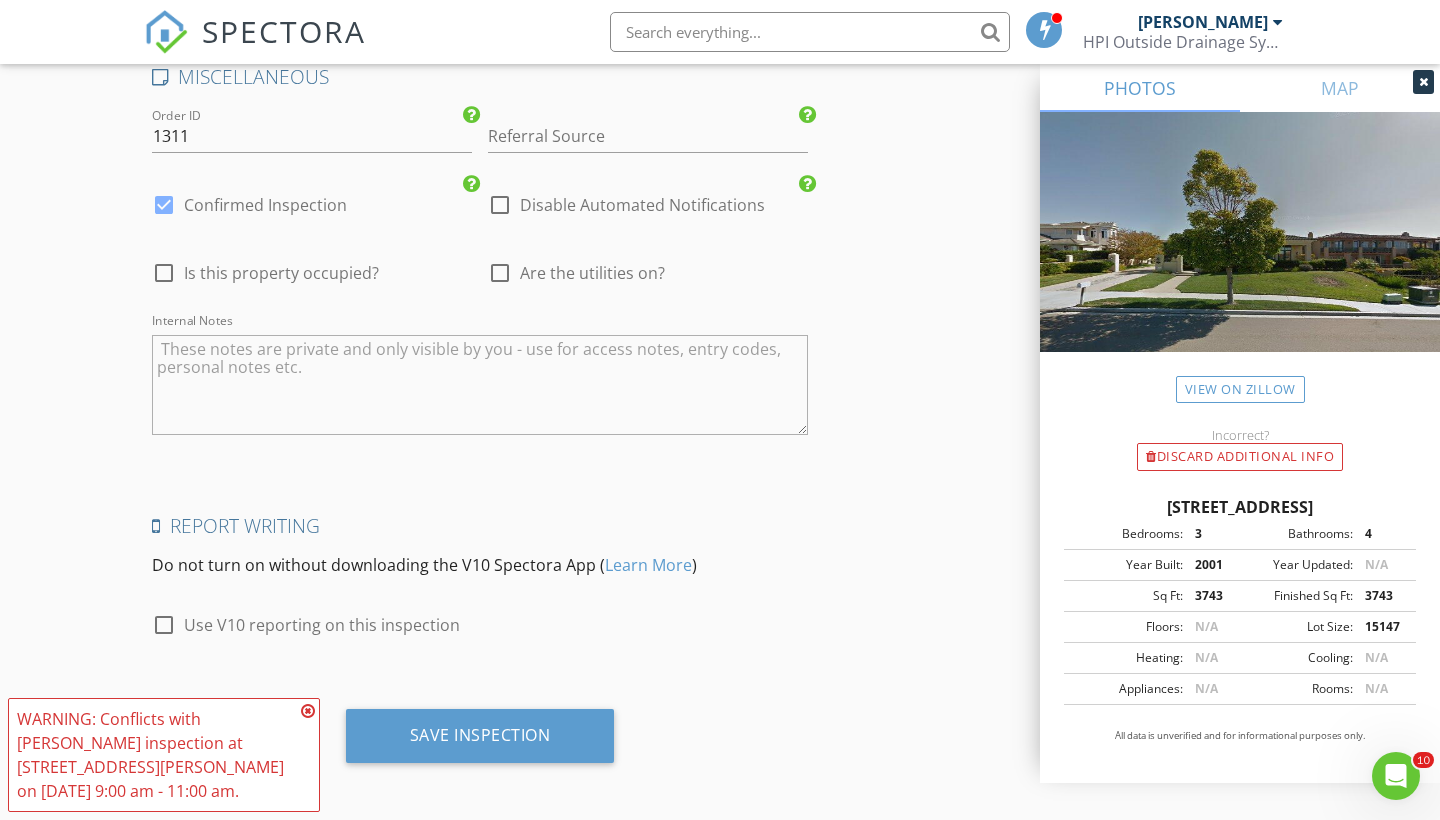 scroll, scrollTop: 2836, scrollLeft: 0, axis: vertical 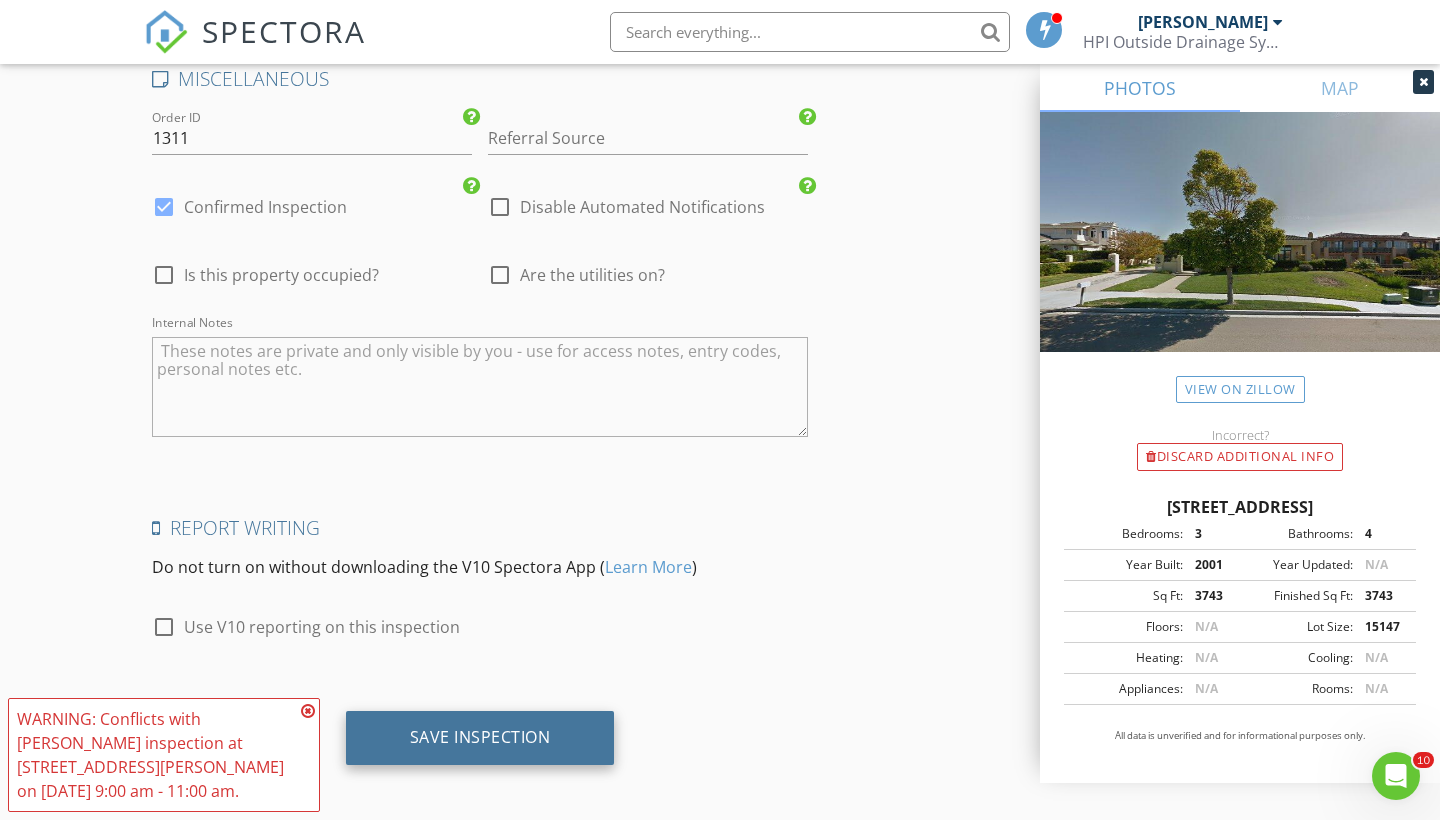 click on "Save Inspection" at bounding box center (480, 737) 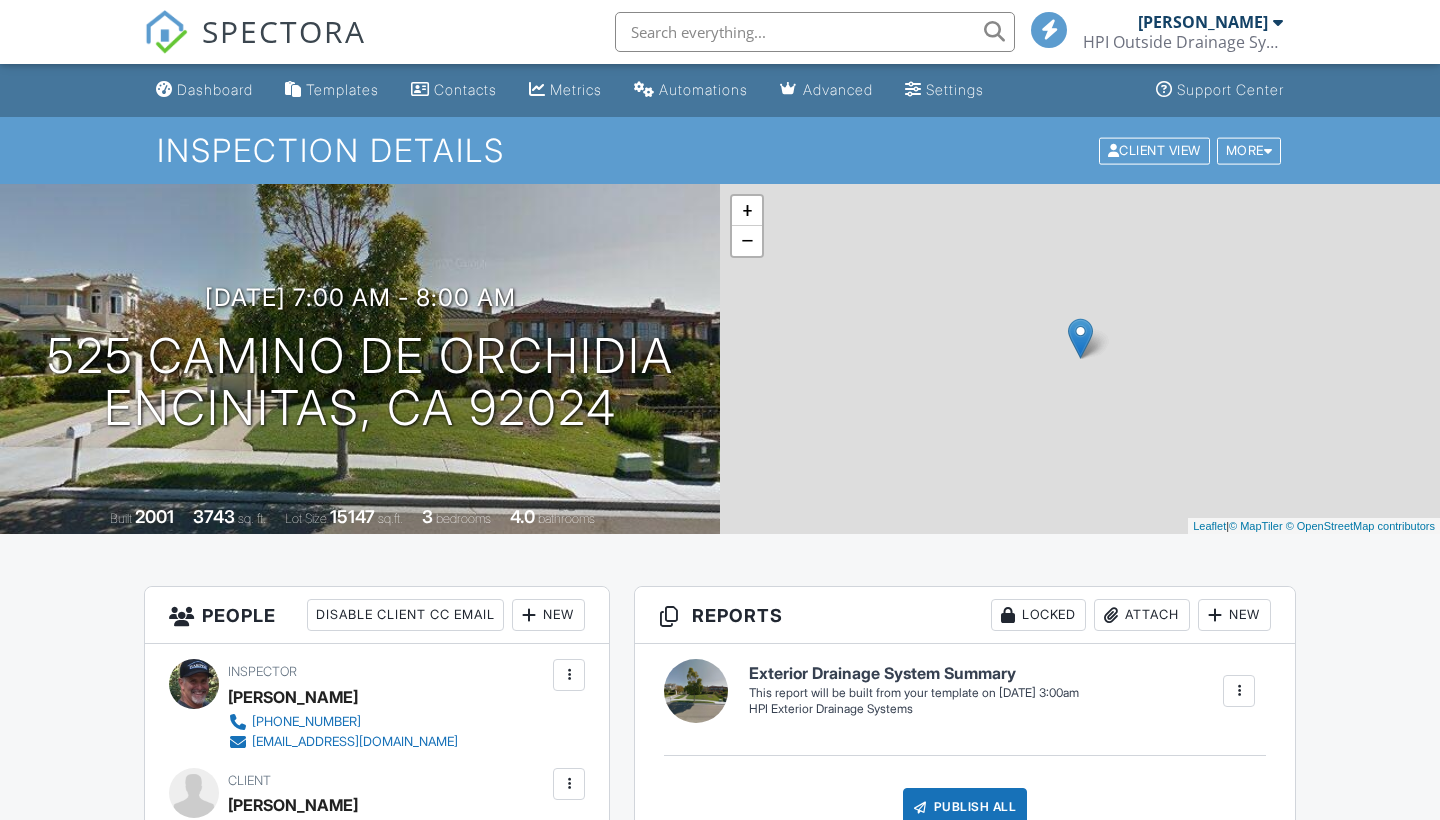 scroll, scrollTop: 0, scrollLeft: 0, axis: both 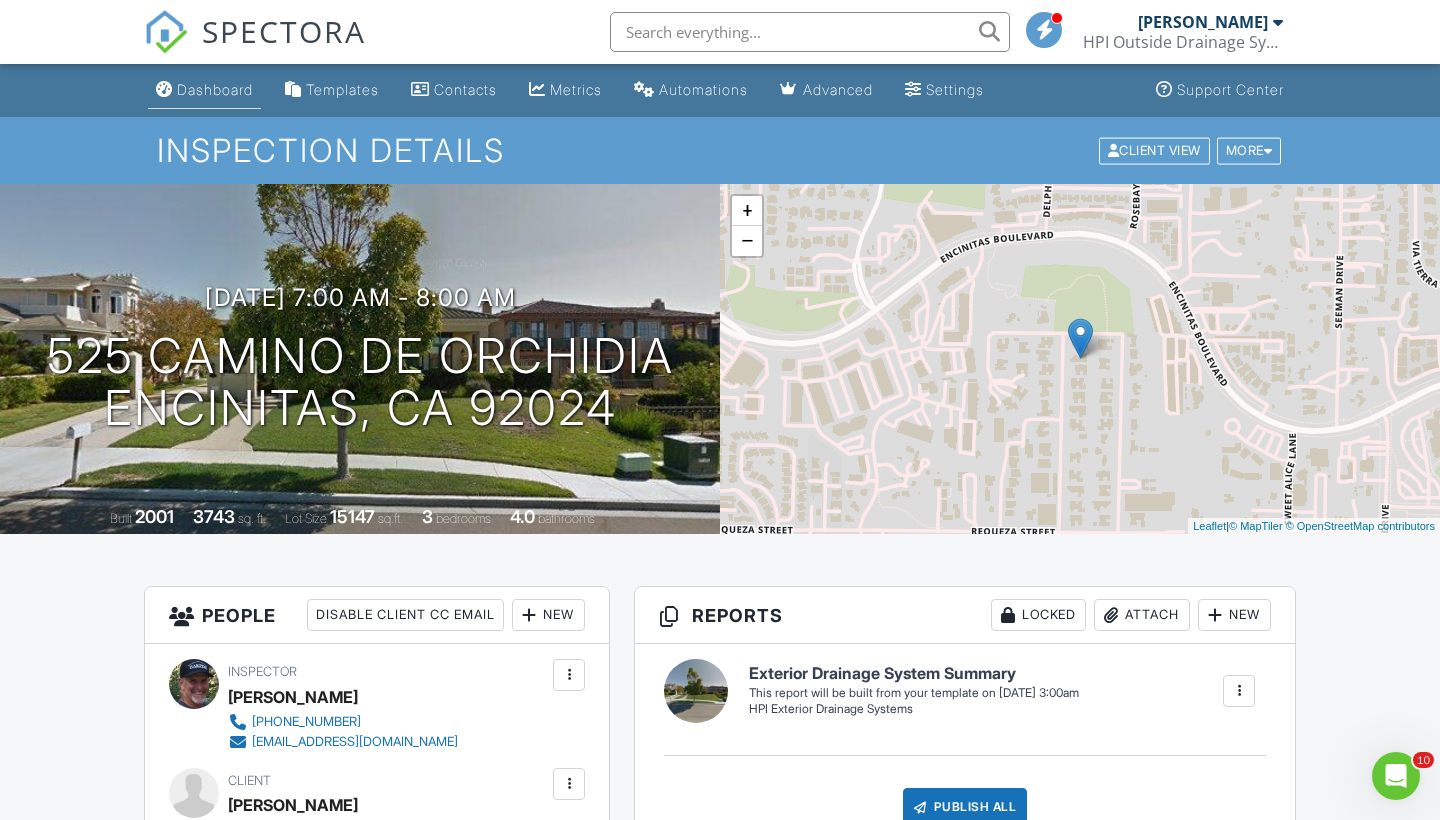 click on "Dashboard" at bounding box center [204, 90] 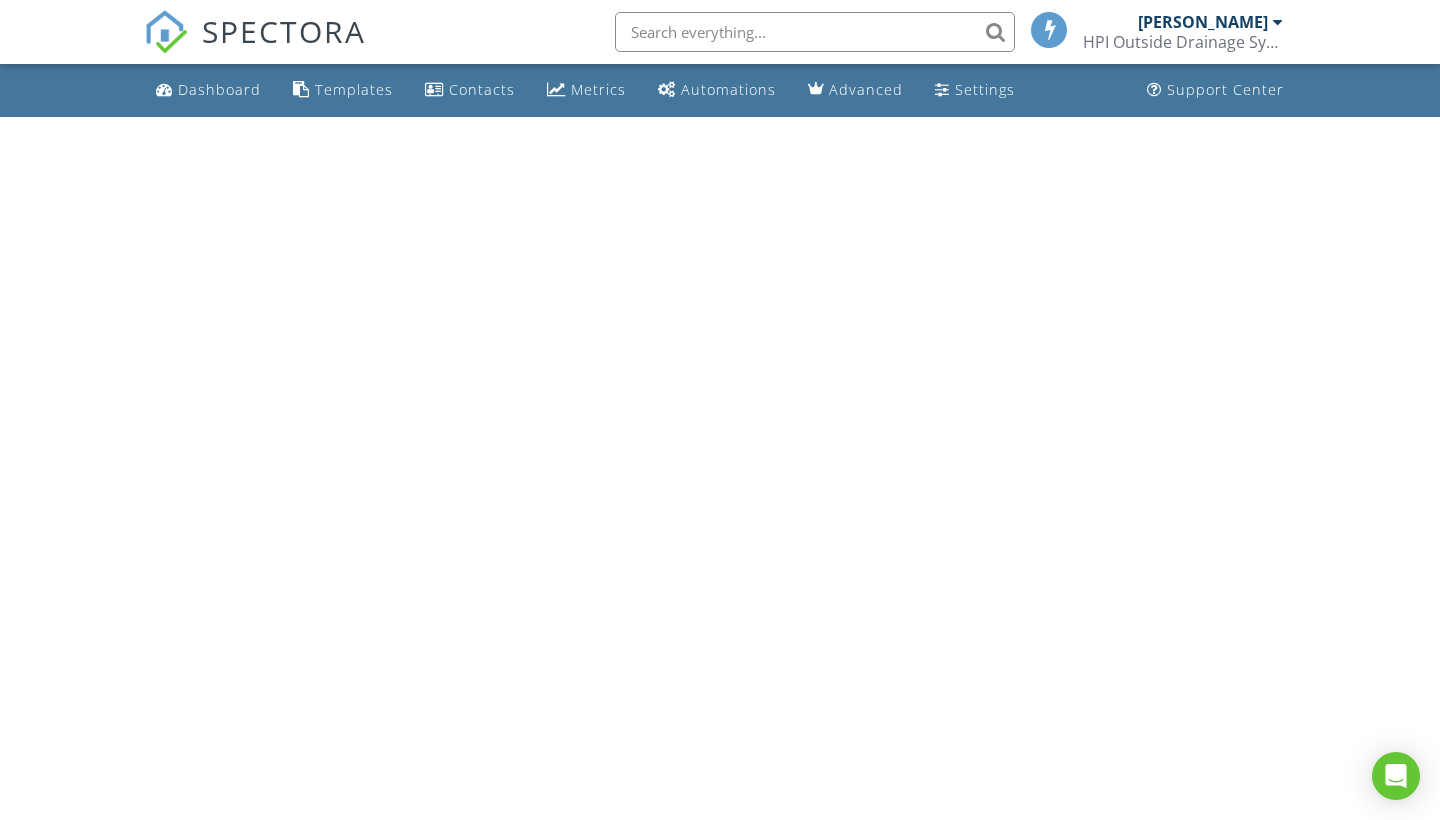 scroll, scrollTop: 0, scrollLeft: 0, axis: both 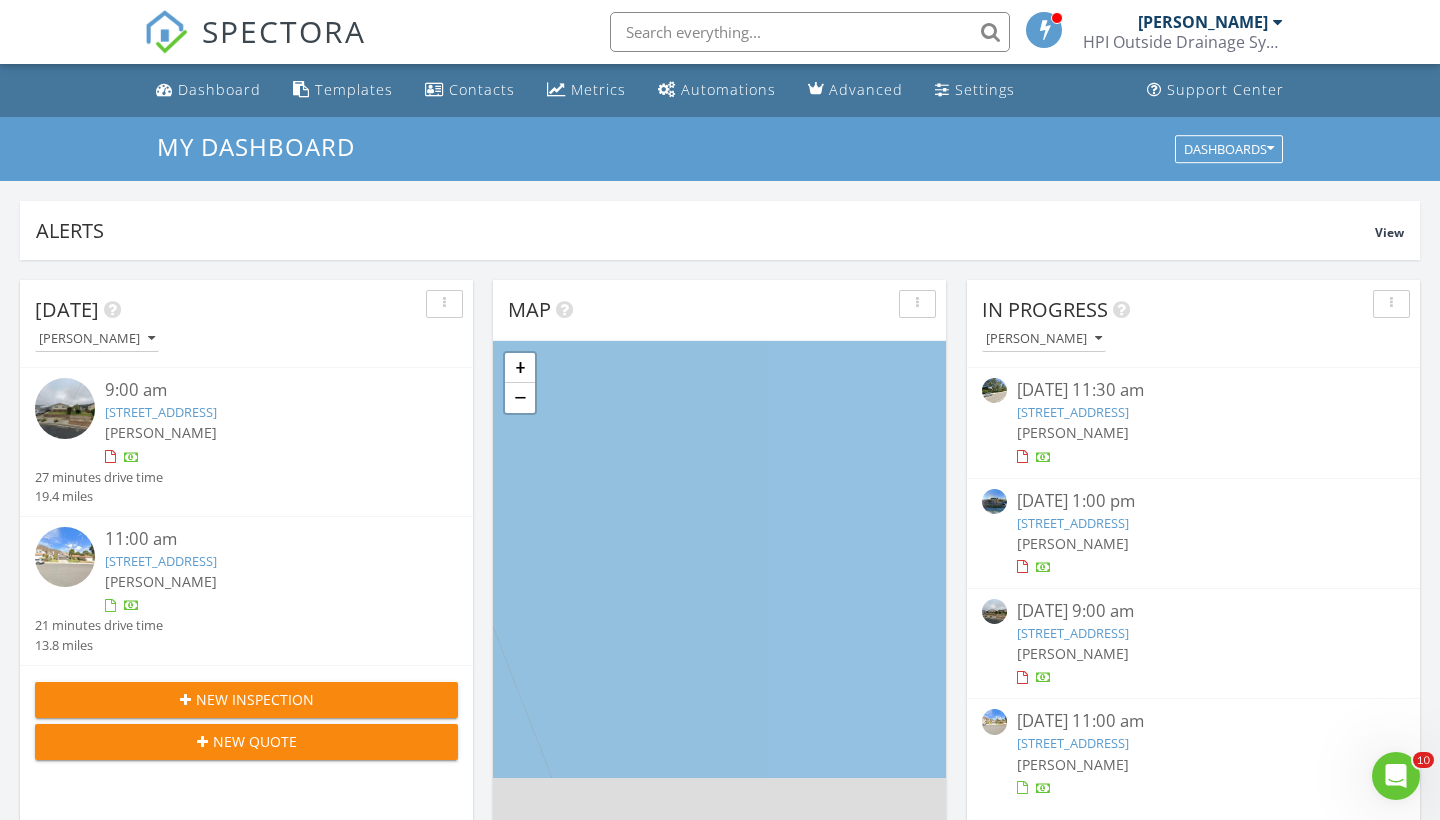 click on "Today
Scott Snow
9:00 am
3842 Ben St, San Diego, CA 92111
Scott Snow
27 minutes drive time   19.4 miles       11:00 am
11960 Springside Rd, San Diego, CA 92128
Scott Snow
21 minutes drive time   13.8 miles       New Inspection     New Quote         Map               1 2 + − San Diego Freeway, Jacob Dekema Freeway, Cabrillo Freeway, Tuskegee Airmen Highway 53.3 km, 47 min Head north on 3rd Street 100 m Turn right onto B Street 200 m Continue onto Encinitas Boulevard (S9) 550 m Take the ramp on the right towards I 5 South: San Diego 500 m Merge left onto San Diego Freeway (I 5) 15 km Keep left onto Jacob Dekema Freeway (I 805) 10 km Take the ramp towards Balboa Avenue 200 m Keep right towards West Balboa Avenue 350 m Turn right onto Balboa Avenue (CA 274) 250 m Turn left onto Charger Boulevard 40 m 300 m 900 m 200 m" at bounding box center (720, 1170) 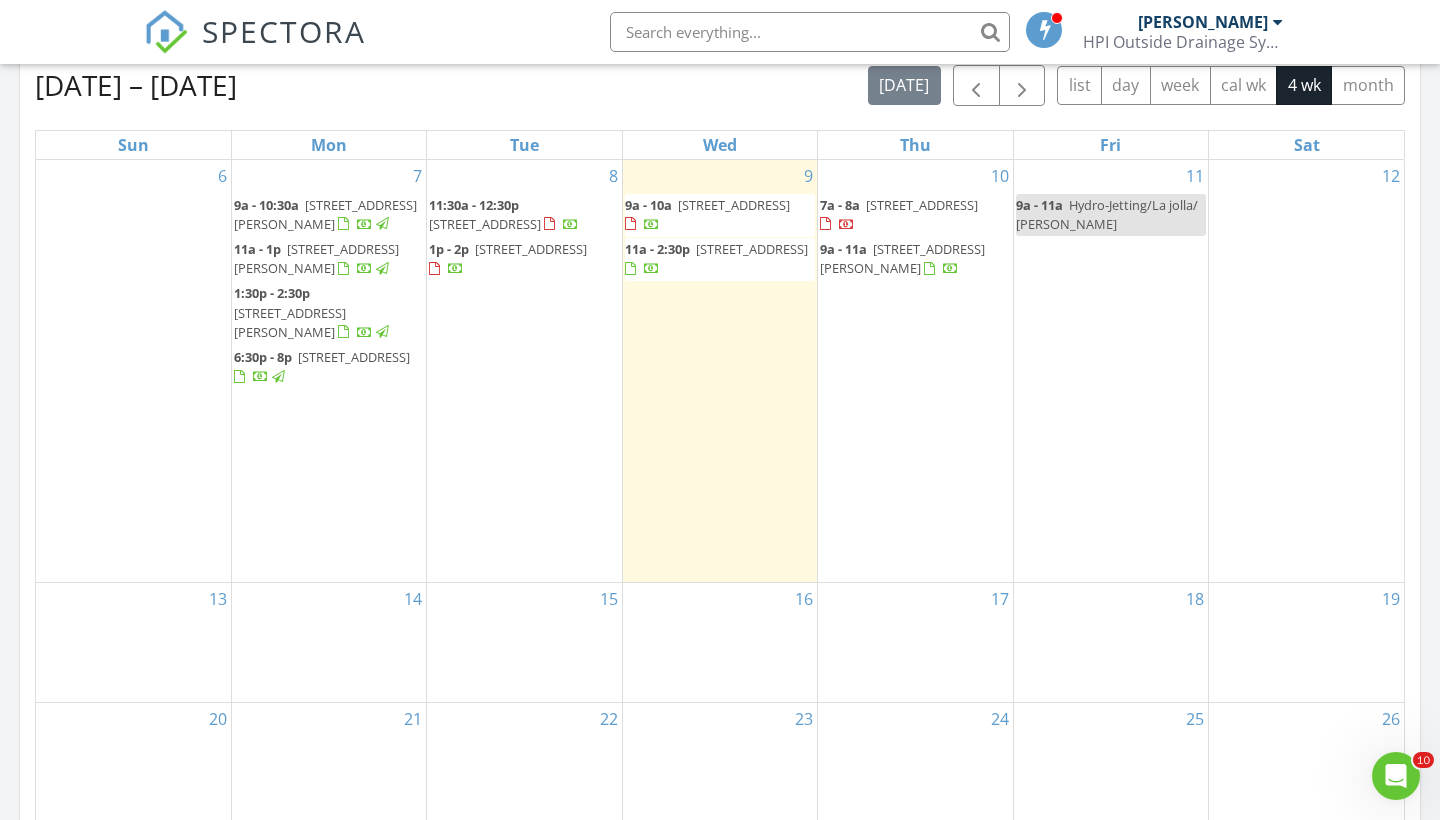 scroll, scrollTop: 913, scrollLeft: 0, axis: vertical 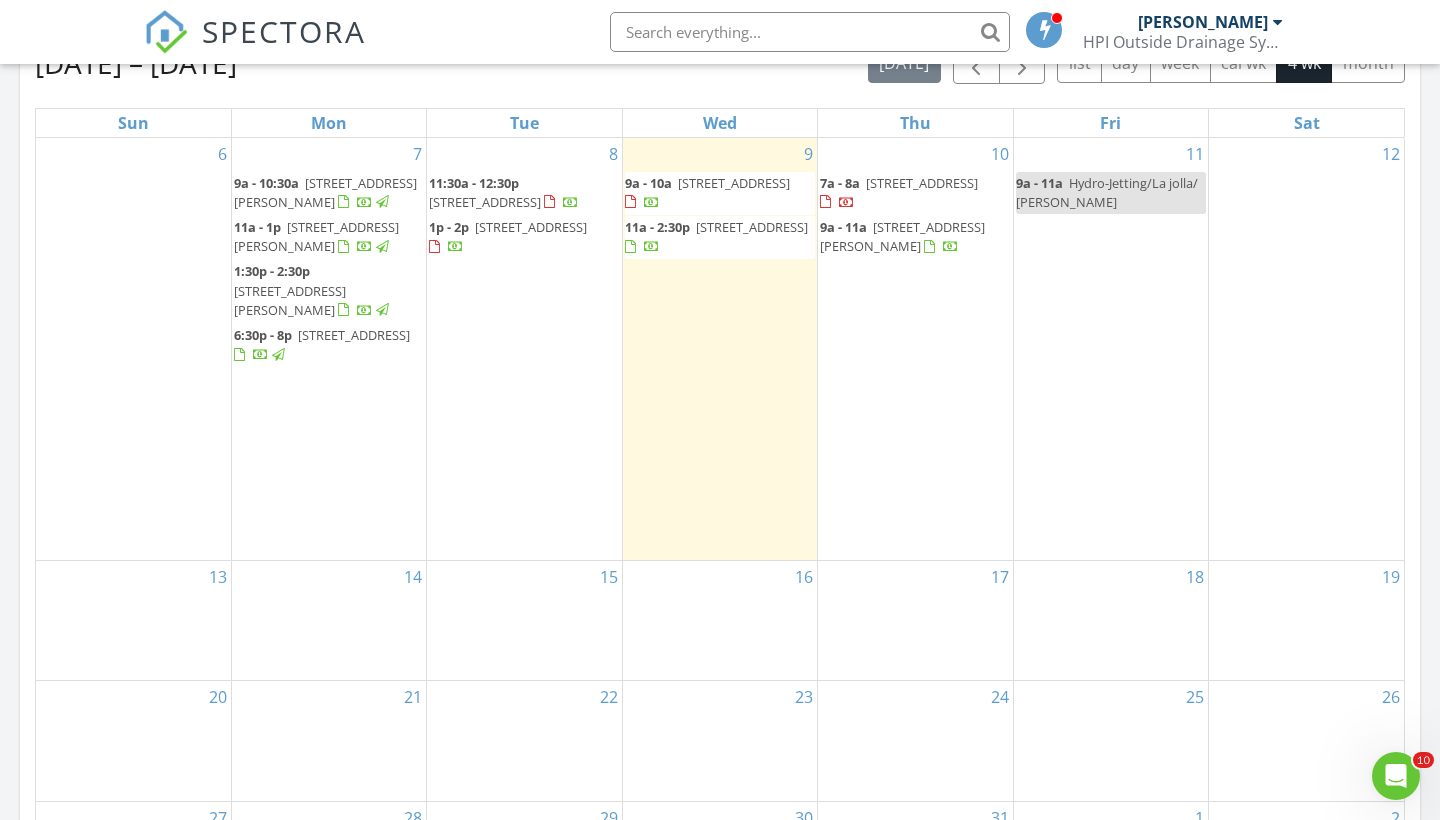 click on "10
7a - 8a
525 Camino De Orchidia, Encinitas 92024
9a - 11a
1082 Duncan Ct, San Marcos 92078" at bounding box center [915, 349] 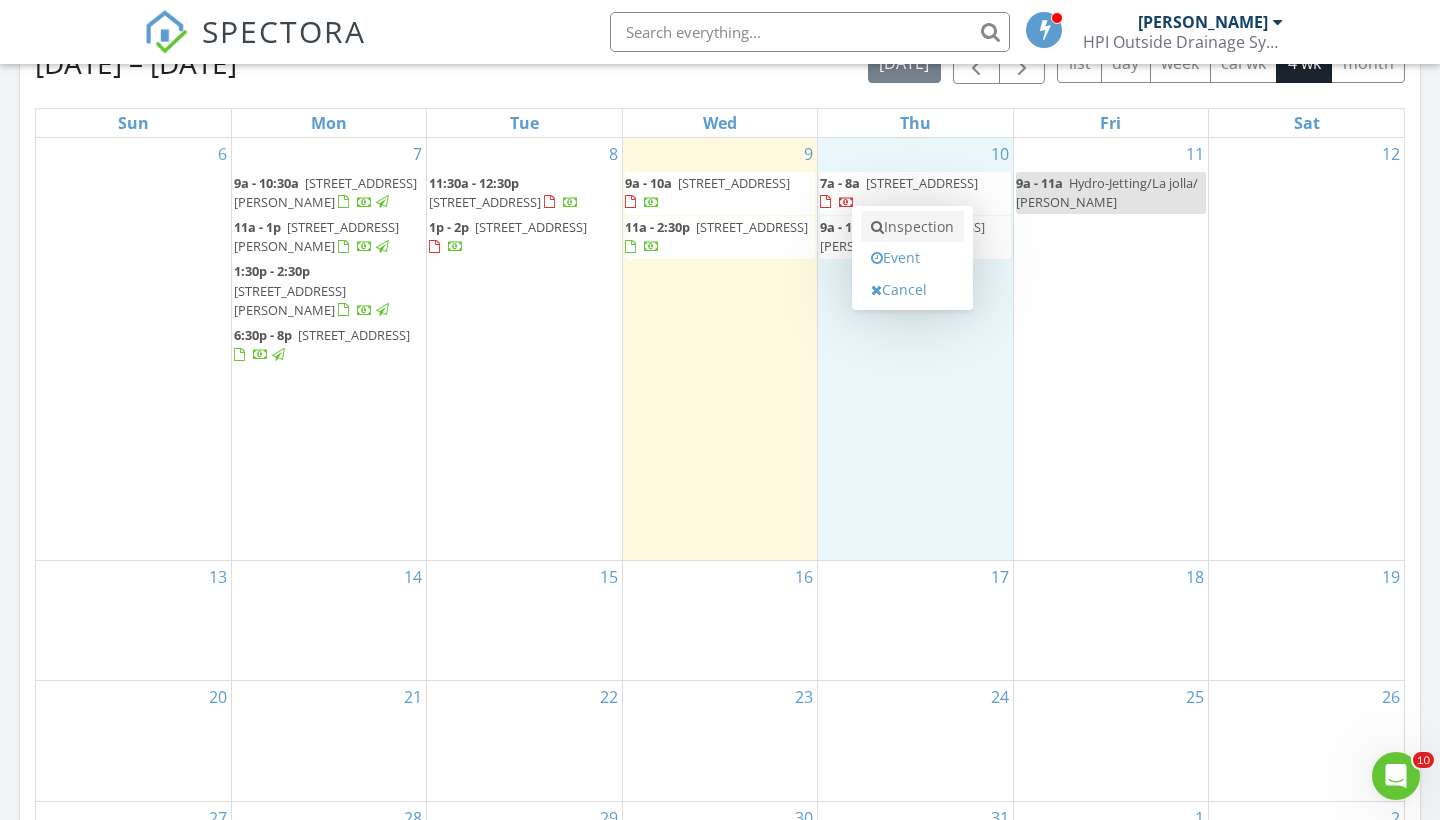 click on "Inspection" at bounding box center [912, 227] 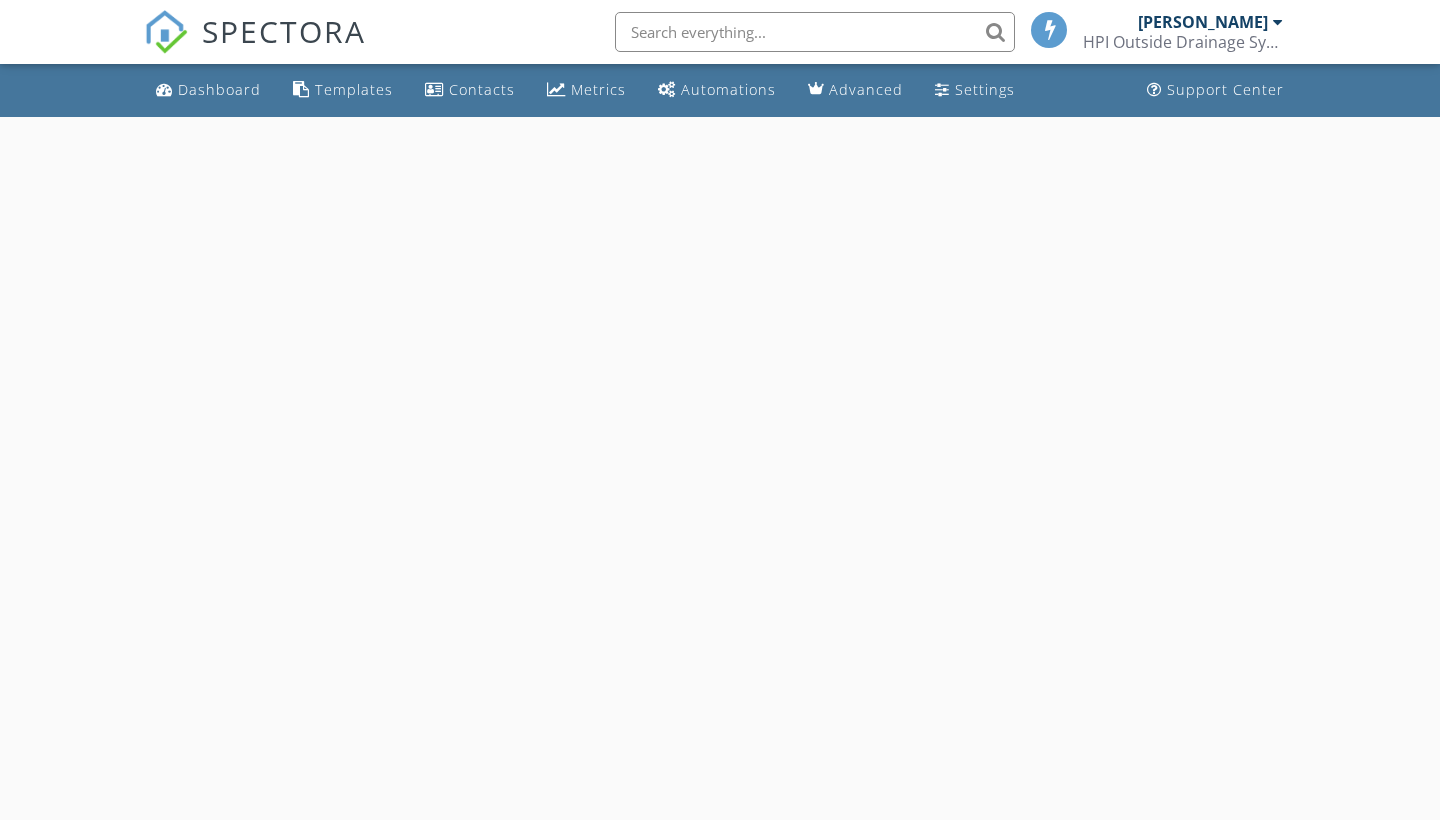 scroll, scrollTop: 0, scrollLeft: 0, axis: both 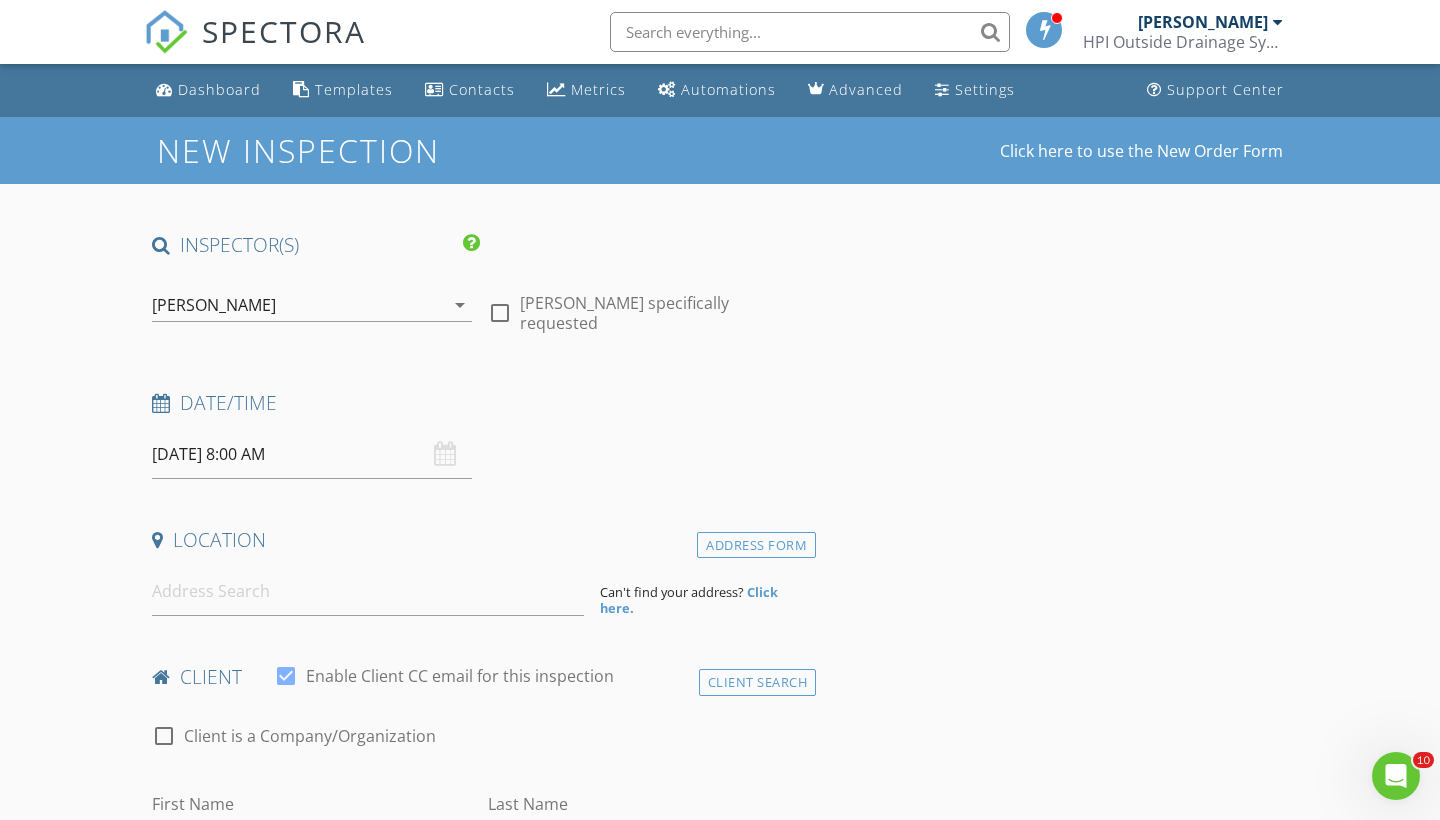 click on "[DATE] 8:00 AM" at bounding box center [312, 454] 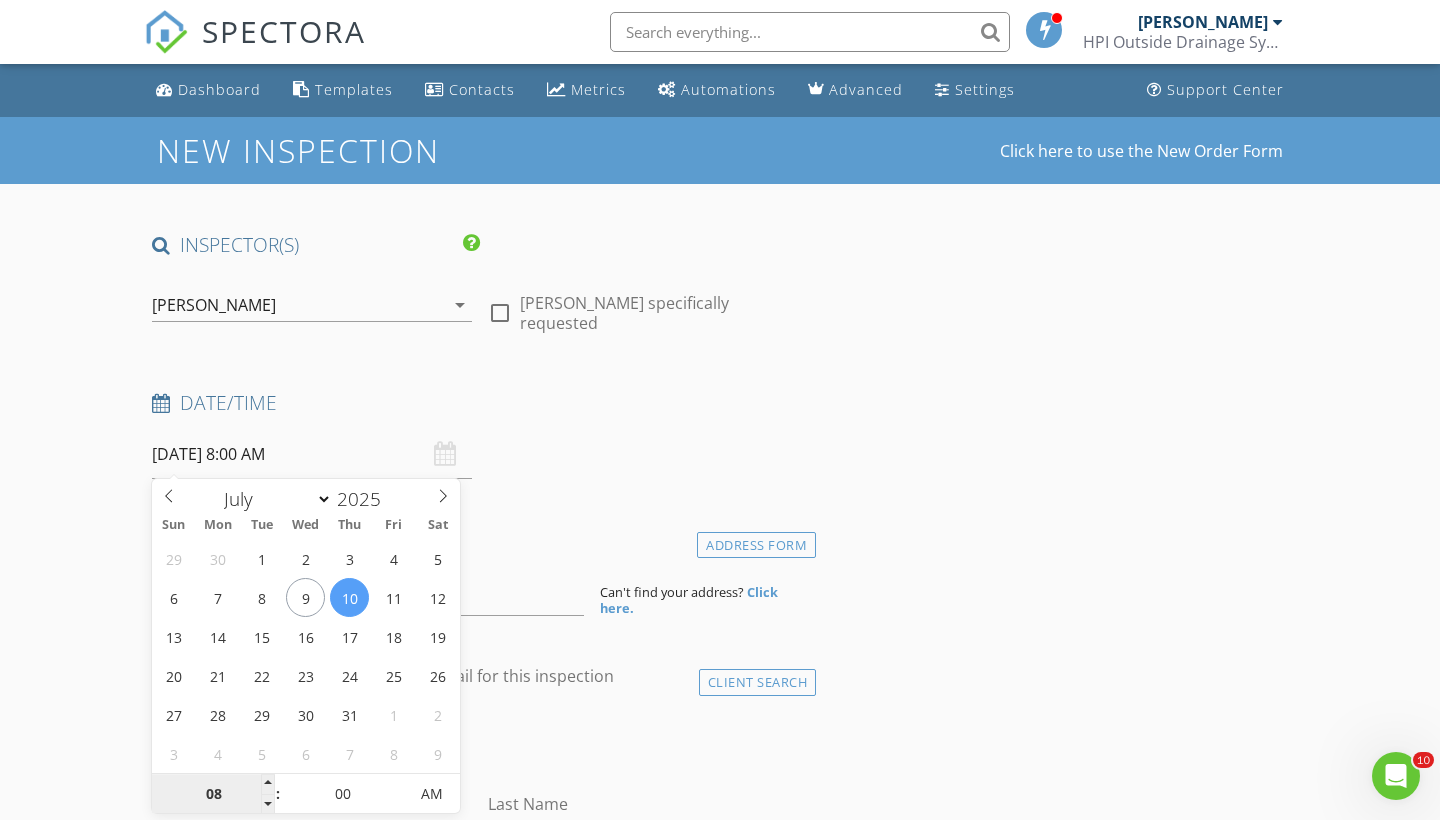 click on "08" at bounding box center (213, 795) 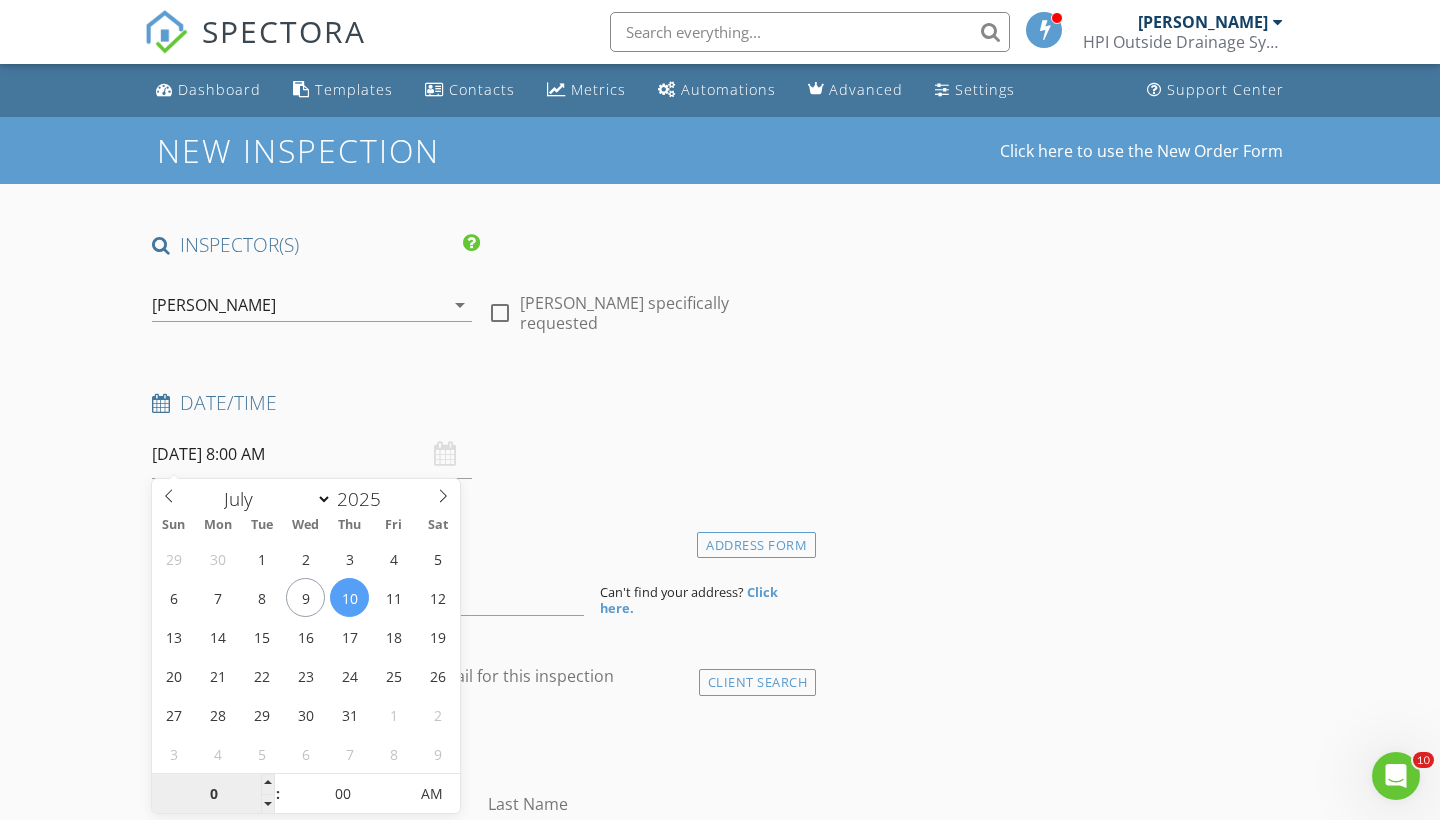 type on "03" 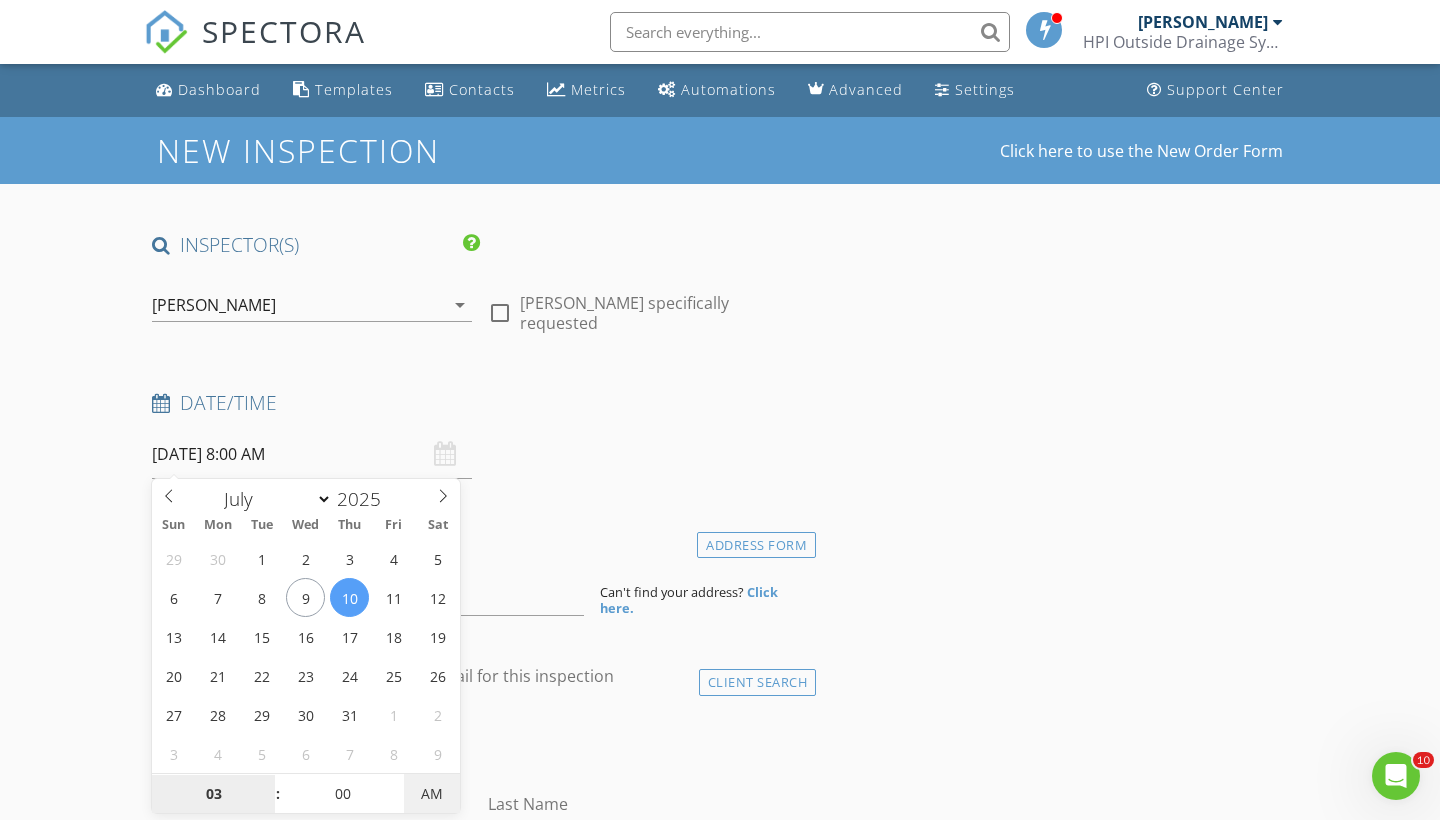 type on "07/10/2025 3:00 PM" 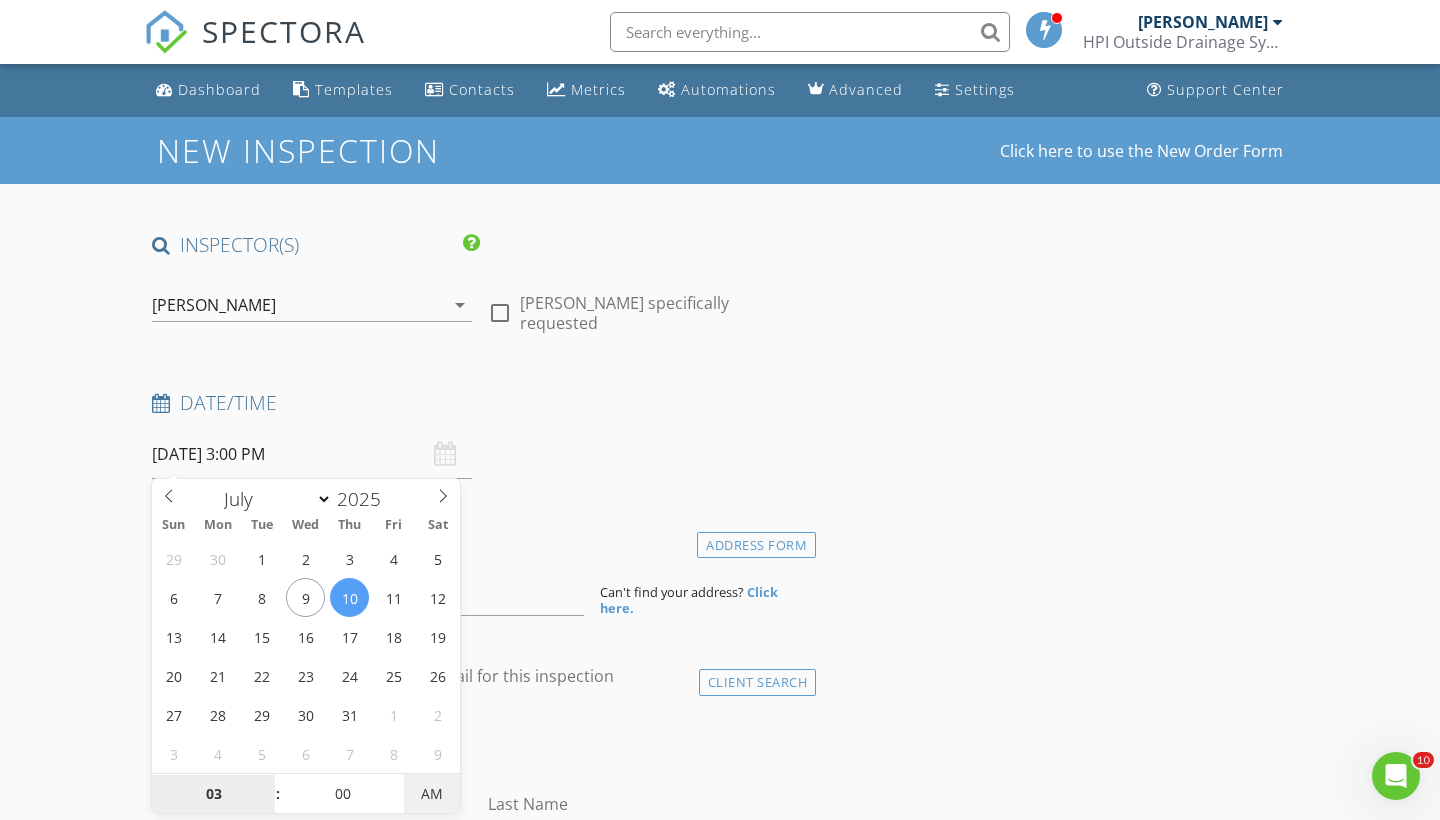 click on "AM" at bounding box center (431, 794) 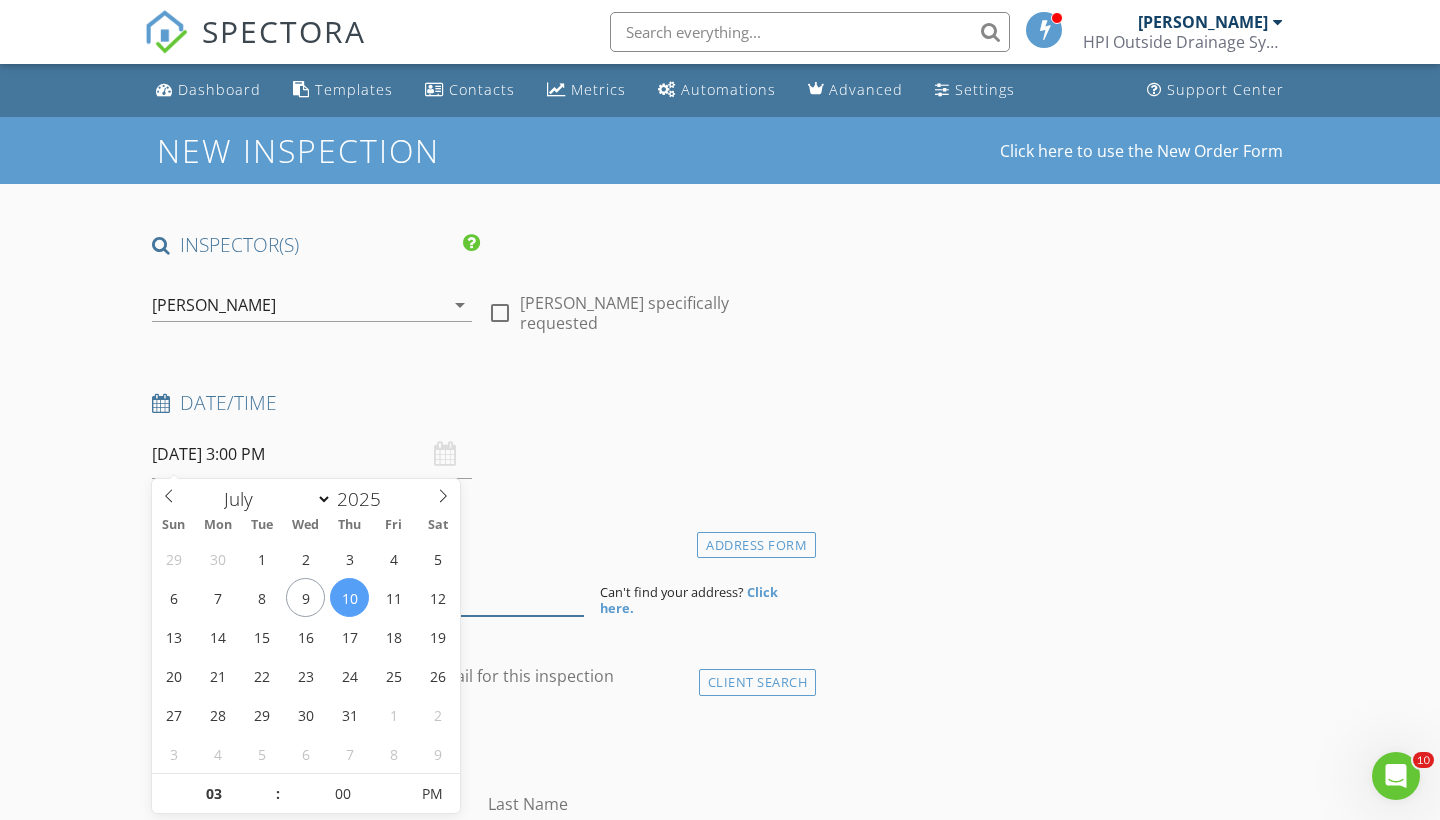 click at bounding box center [368, 591] 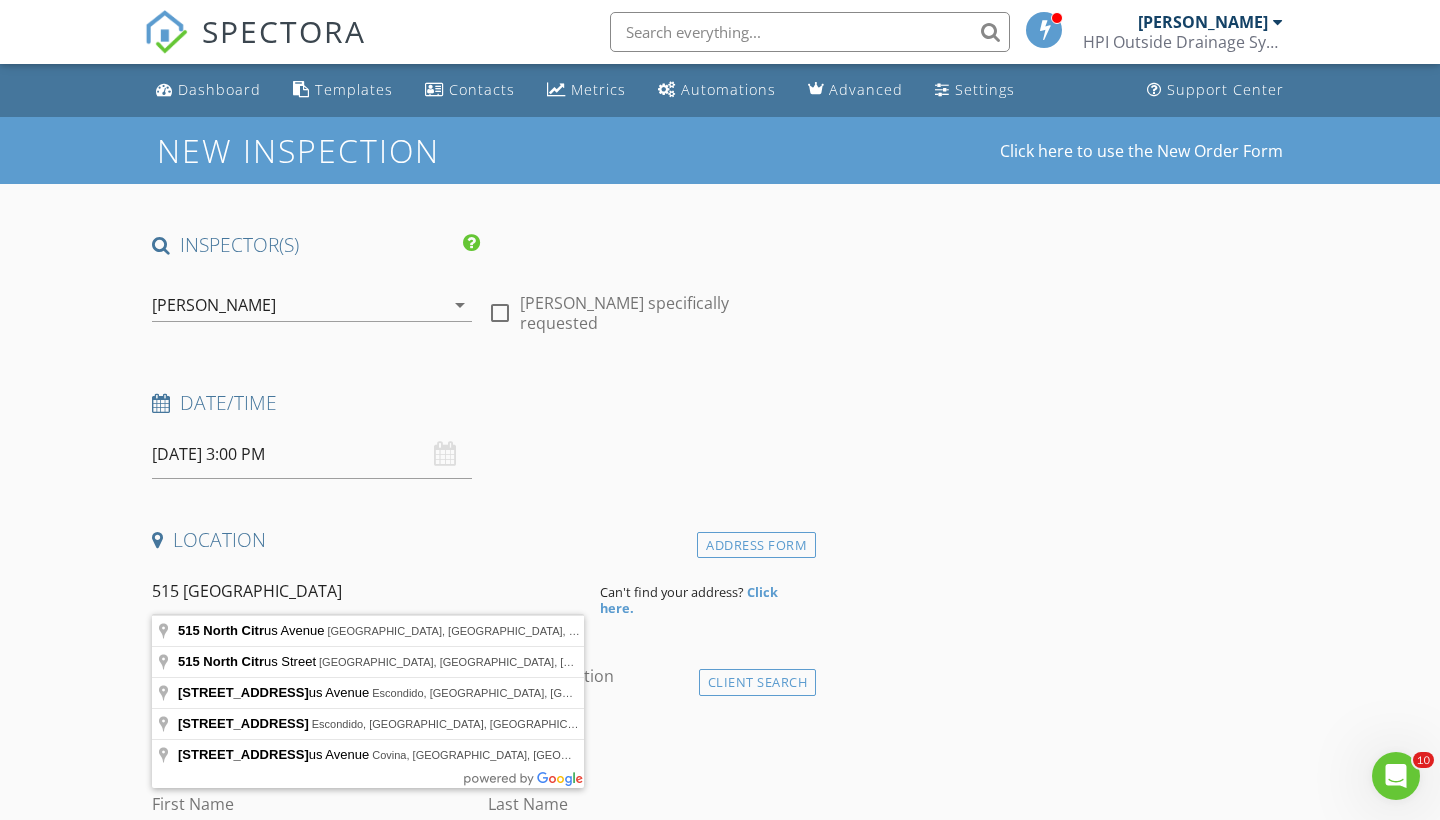 type on "515 North Citrus Avenue, Vista, CA, USA" 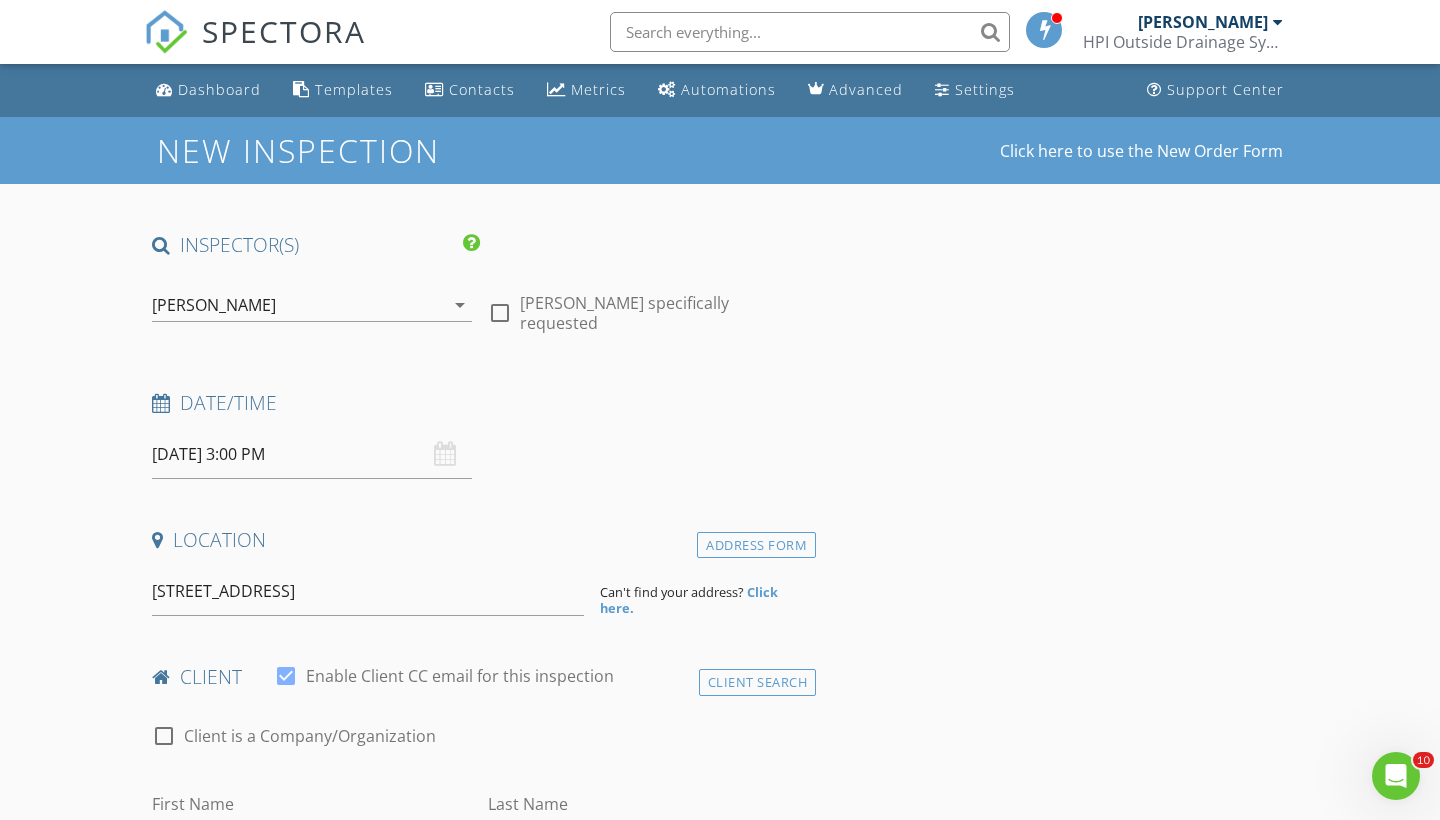drag, startPoint x: 533, startPoint y: 611, endPoint x: 362, endPoint y: 632, distance: 172.28465 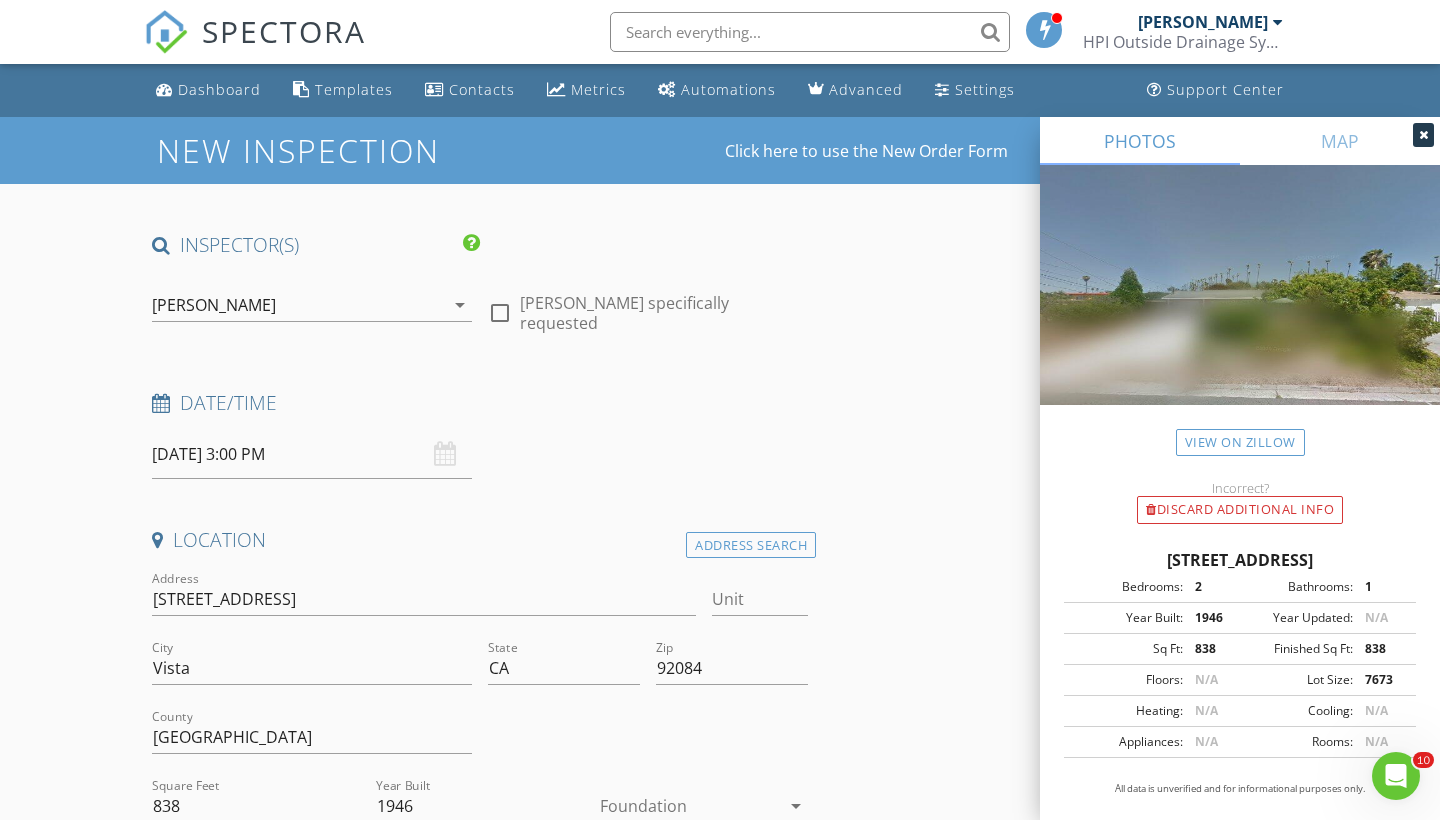 click on "INSPECTOR(S)
check_box   Scott Snow   PRIMARY   Scott Snow arrow_drop_down   check_box_outline_blank Scott Snow specifically requested
Date/Time
07/10/2025 3:00 PM
Location
Address Search       Address 515 N Citrus Ave   Unit   City Vista   State CA   Zip 92084   County San Diego     Square Feet 838   Year Built 1946   Foundation arrow_drop_down     Scott Snow     10.8 miles     (16 minutes)     exceeds travel range
client
check_box Enable Client CC email for this inspection   Client Search     check_box_outline_blank Client is a Company/Organization     First Name   Last Name   Email   CC Email   Phone           Notes   Private Notes
ADD ADDITIONAL client
SERVICES
arrow_drop_down     Select Discount Code arrow_drop_down    Charges       TOTAL   $0.00    Duration" at bounding box center (720, 1914) 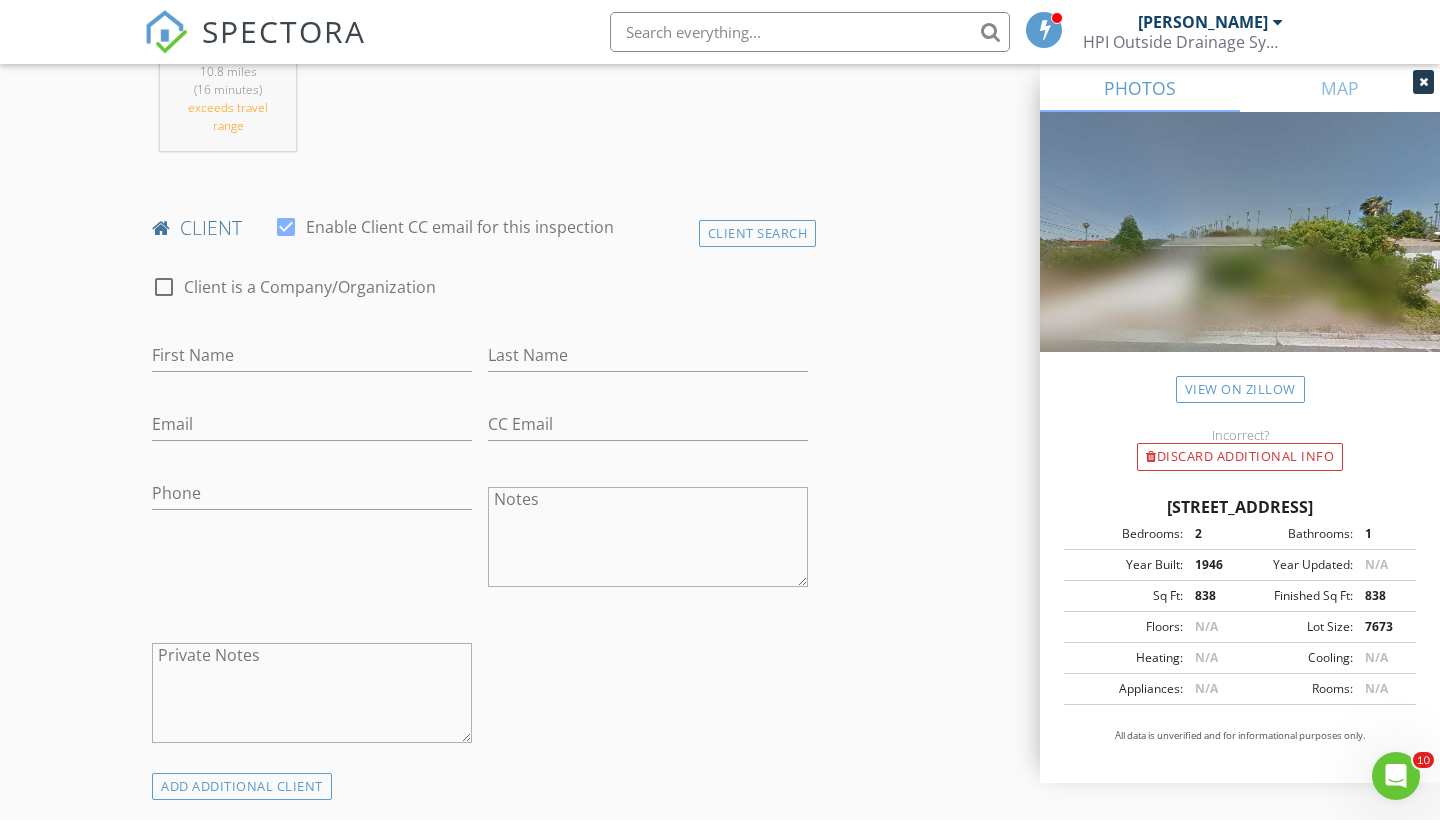 scroll, scrollTop: 892, scrollLeft: 0, axis: vertical 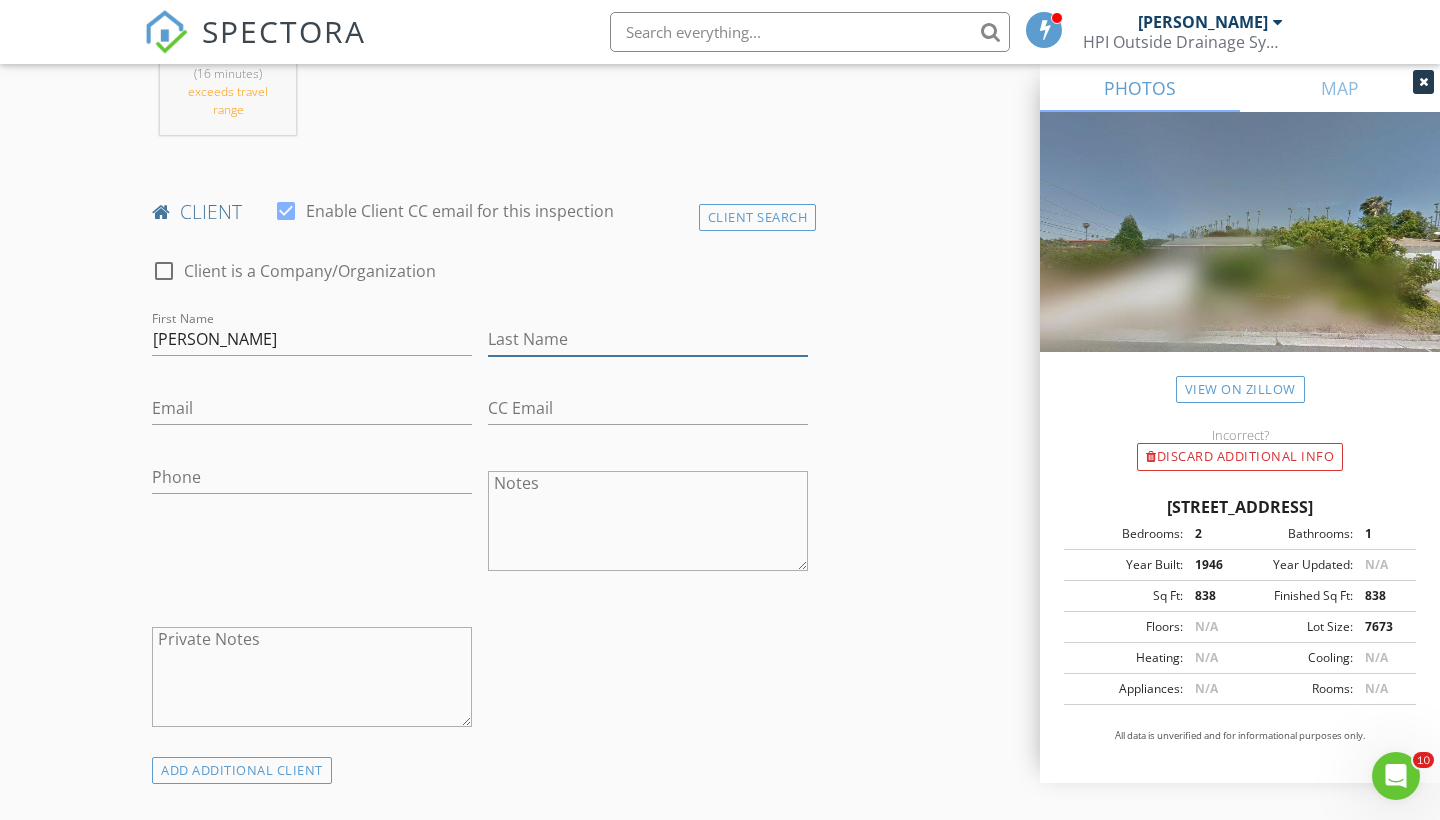 type on "[PERSON_NAME]" 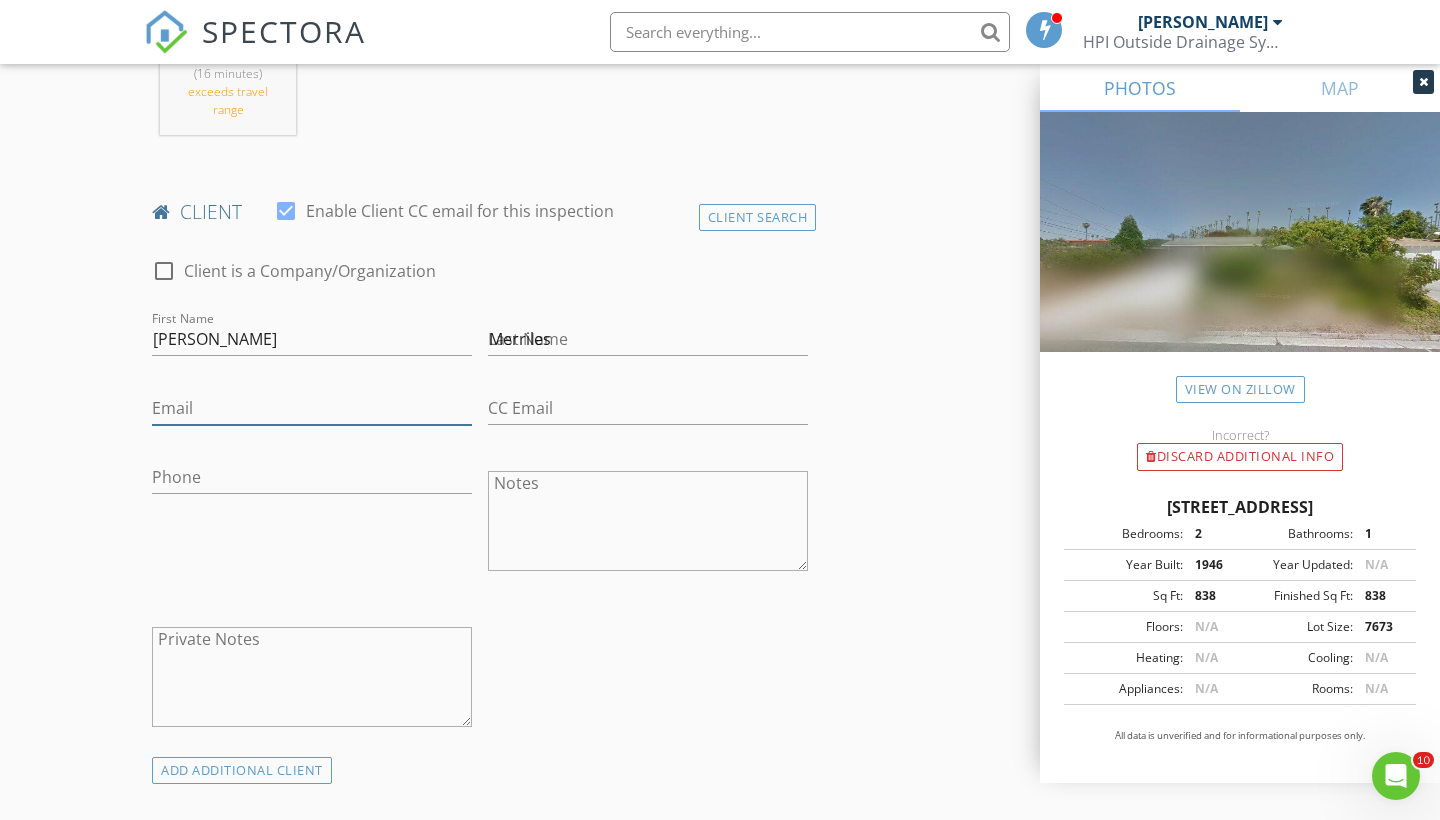 type on "[EMAIL_ADDRESS][DOMAIN_NAME]" 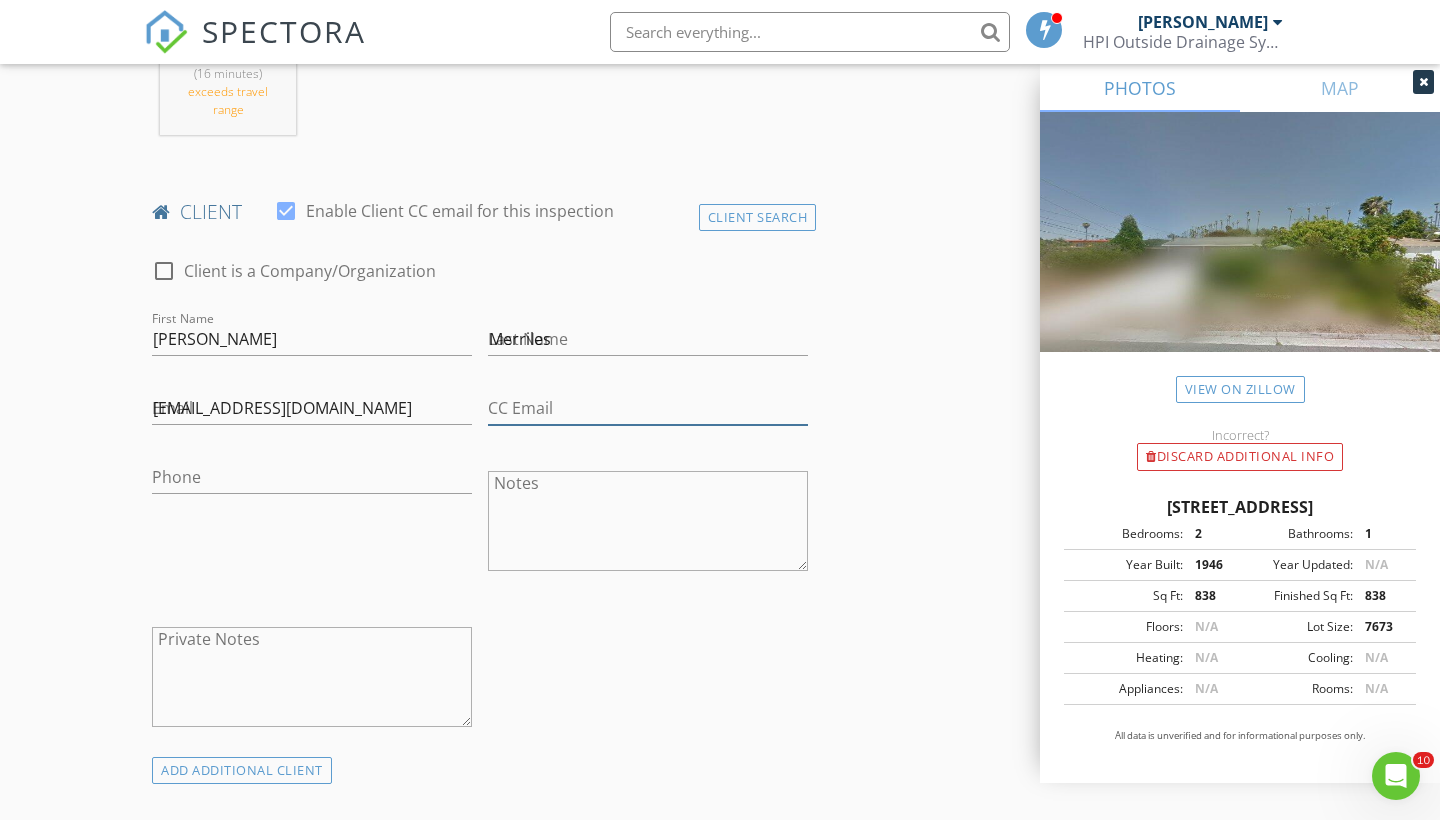 type on "[EMAIL_ADDRESS][DOMAIN_NAME]" 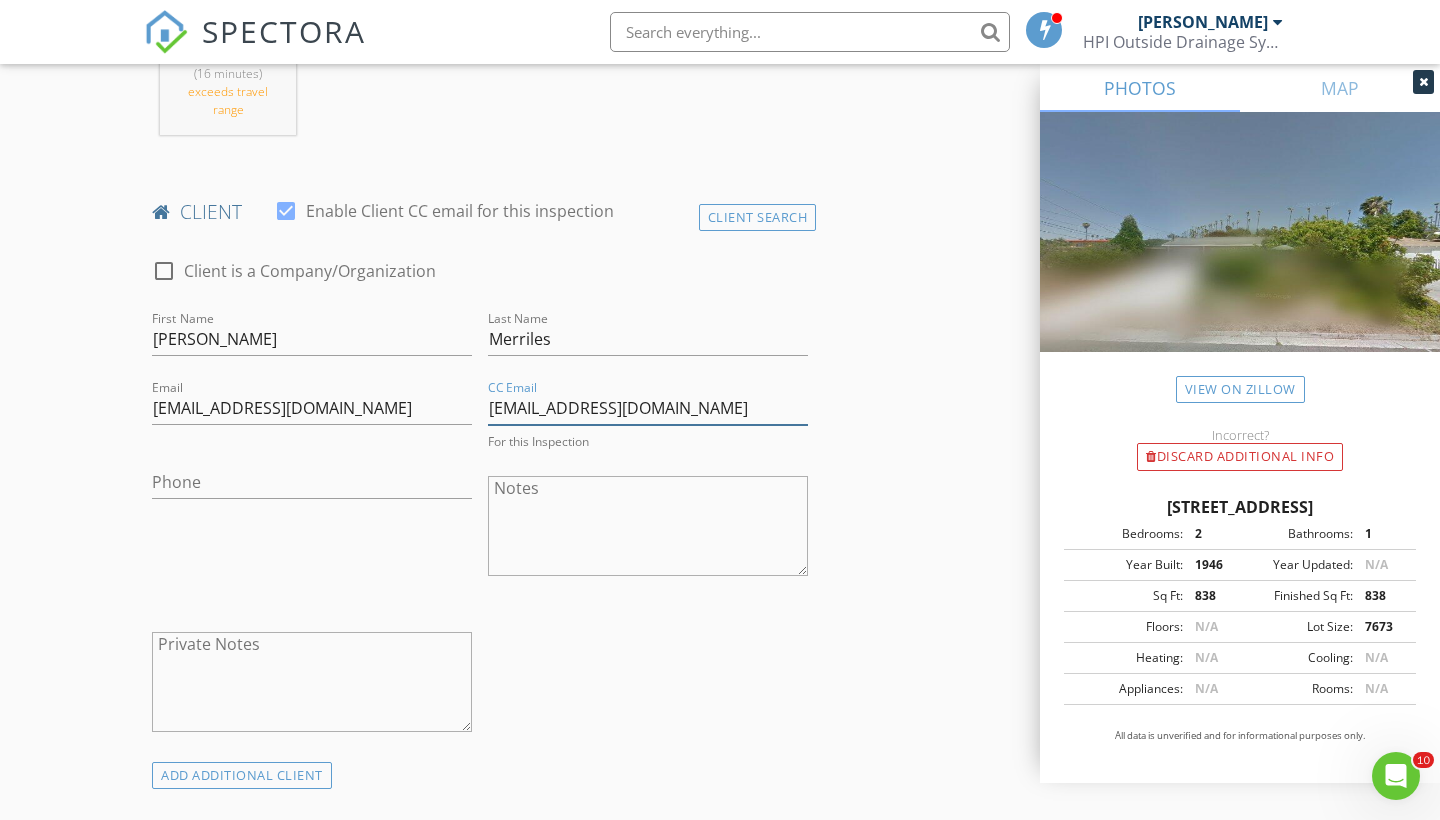 drag, startPoint x: 652, startPoint y: 406, endPoint x: 487, endPoint y: 401, distance: 165.07574 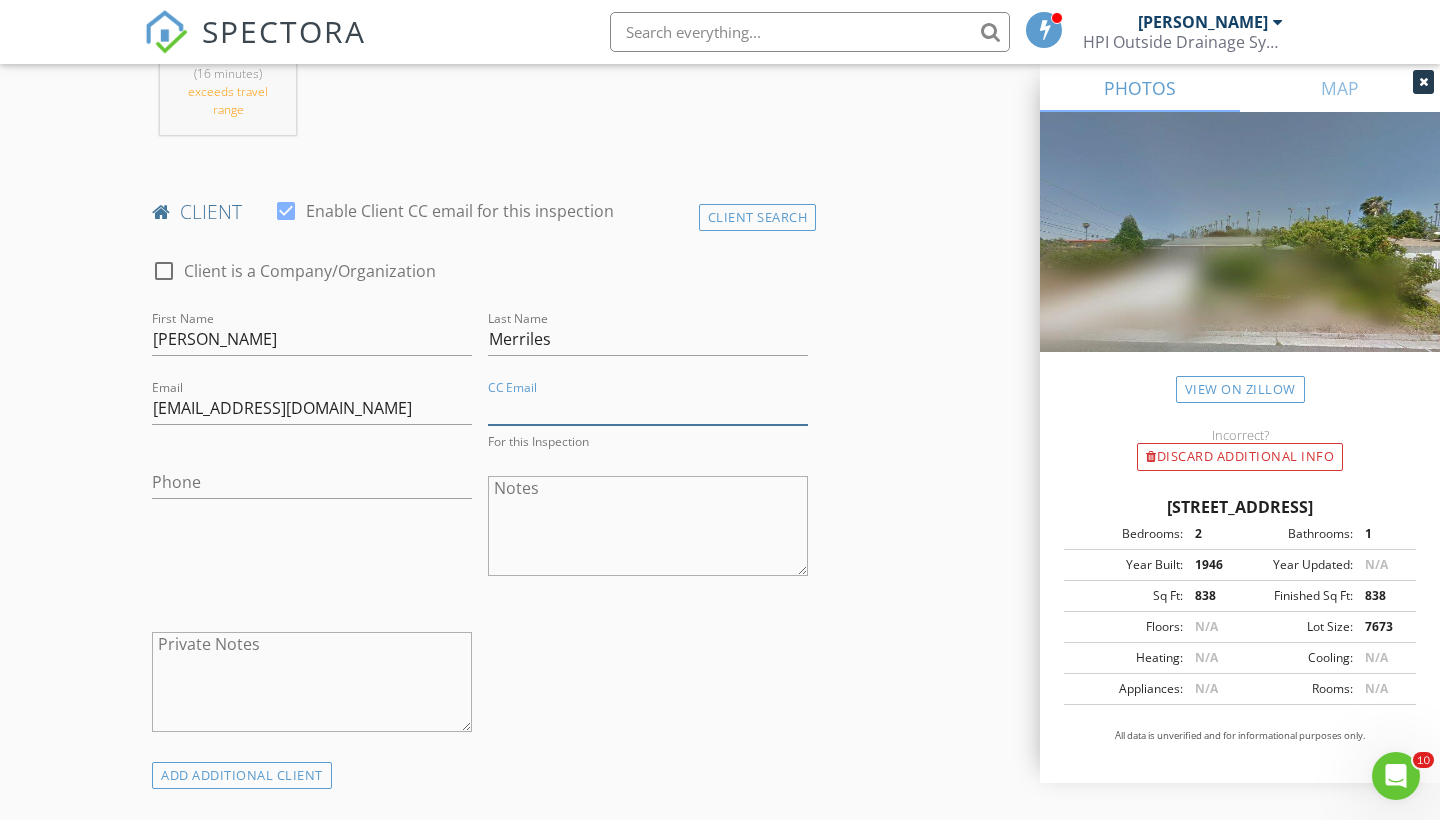 type 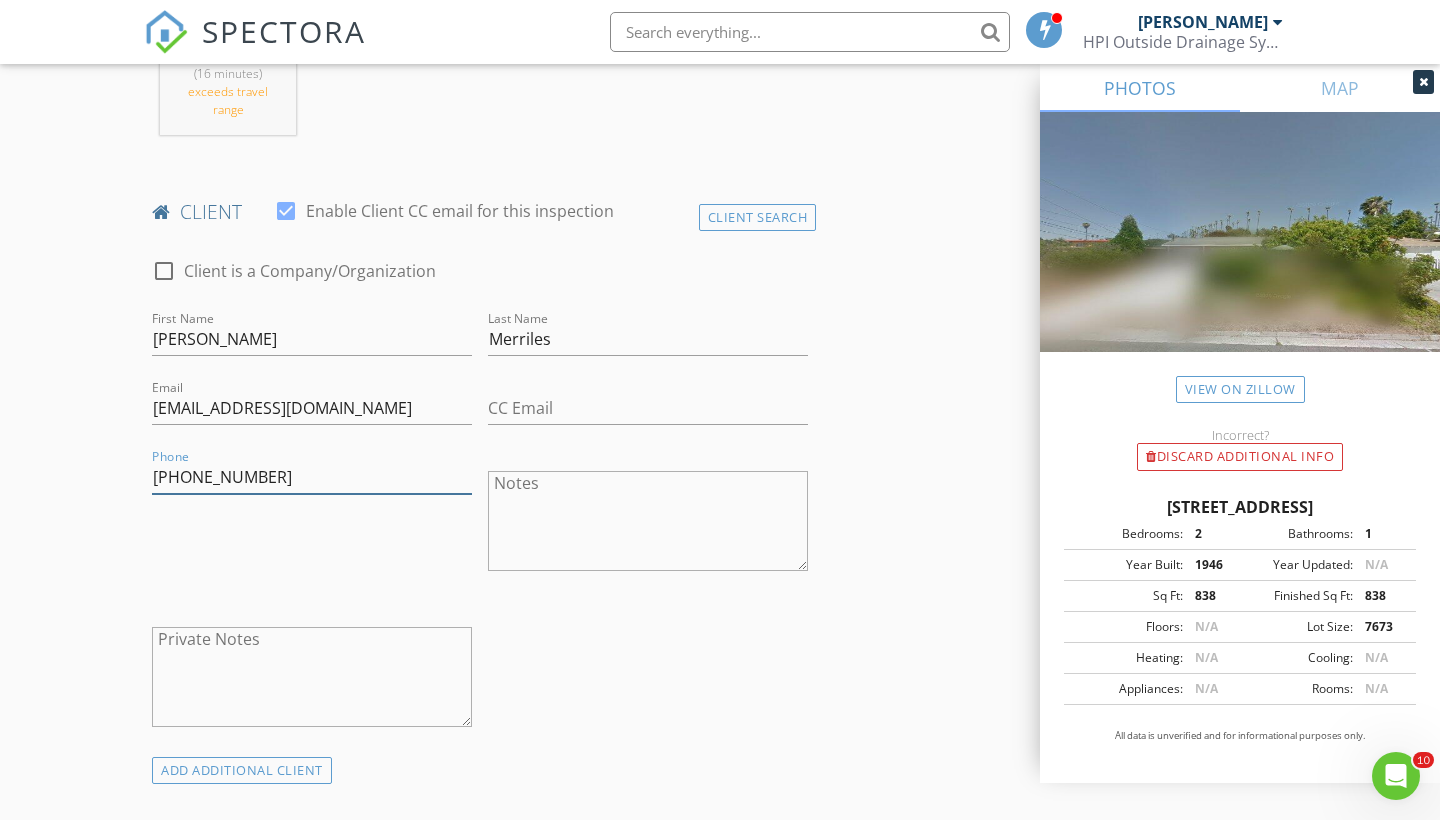 type on "[PHONE_NUMBER]" 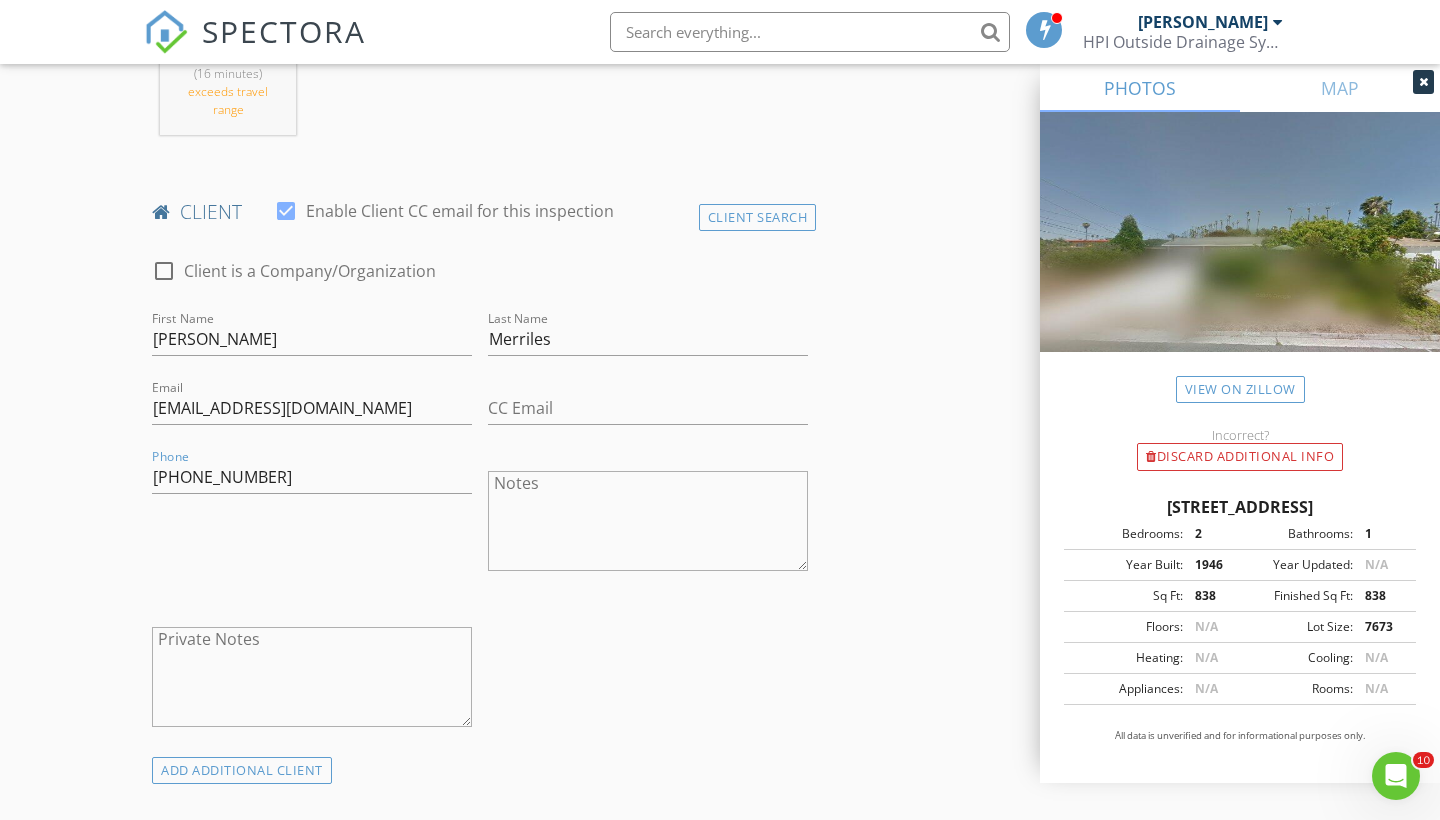 click on "check_box_outline_blank Client is a Company/Organization     First Name Uzma   Last Name Merriles   Email umerriles@gmail.com   CC Email   Phone 858-353-1604           Notes   Private Notes" at bounding box center (480, 498) 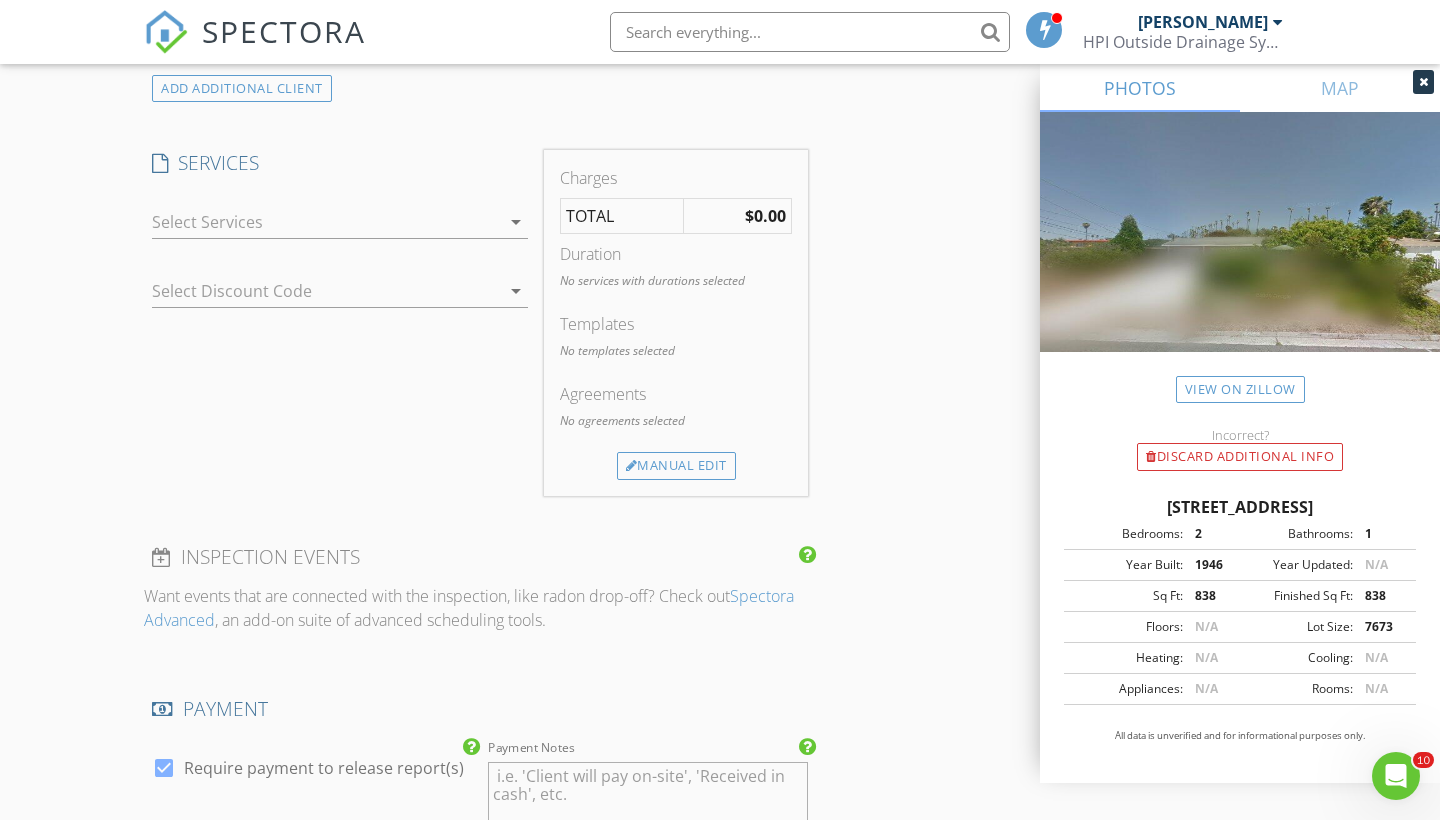 scroll, scrollTop: 1586, scrollLeft: 0, axis: vertical 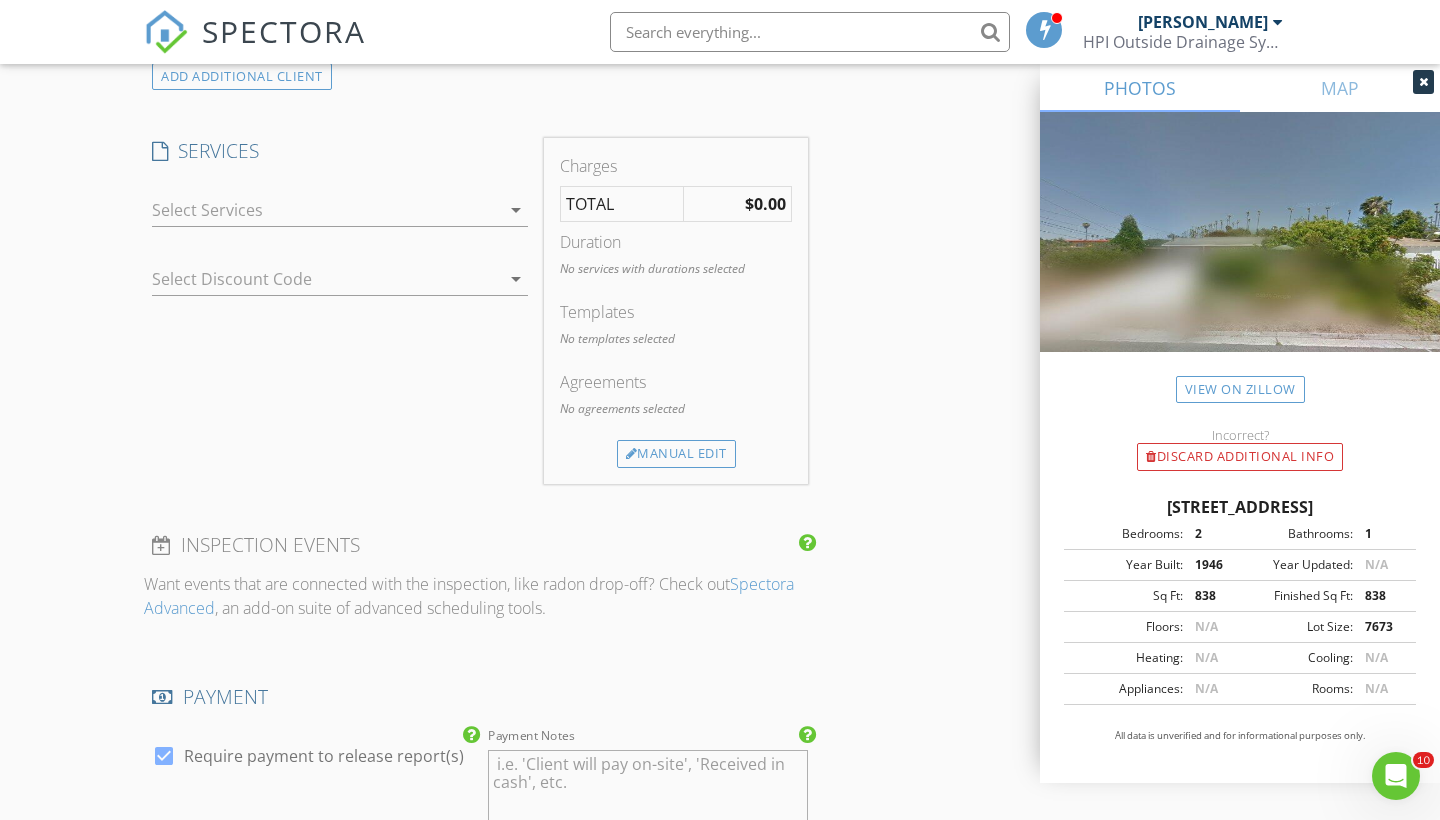 click on "arrow_drop_down" at bounding box center [516, 210] 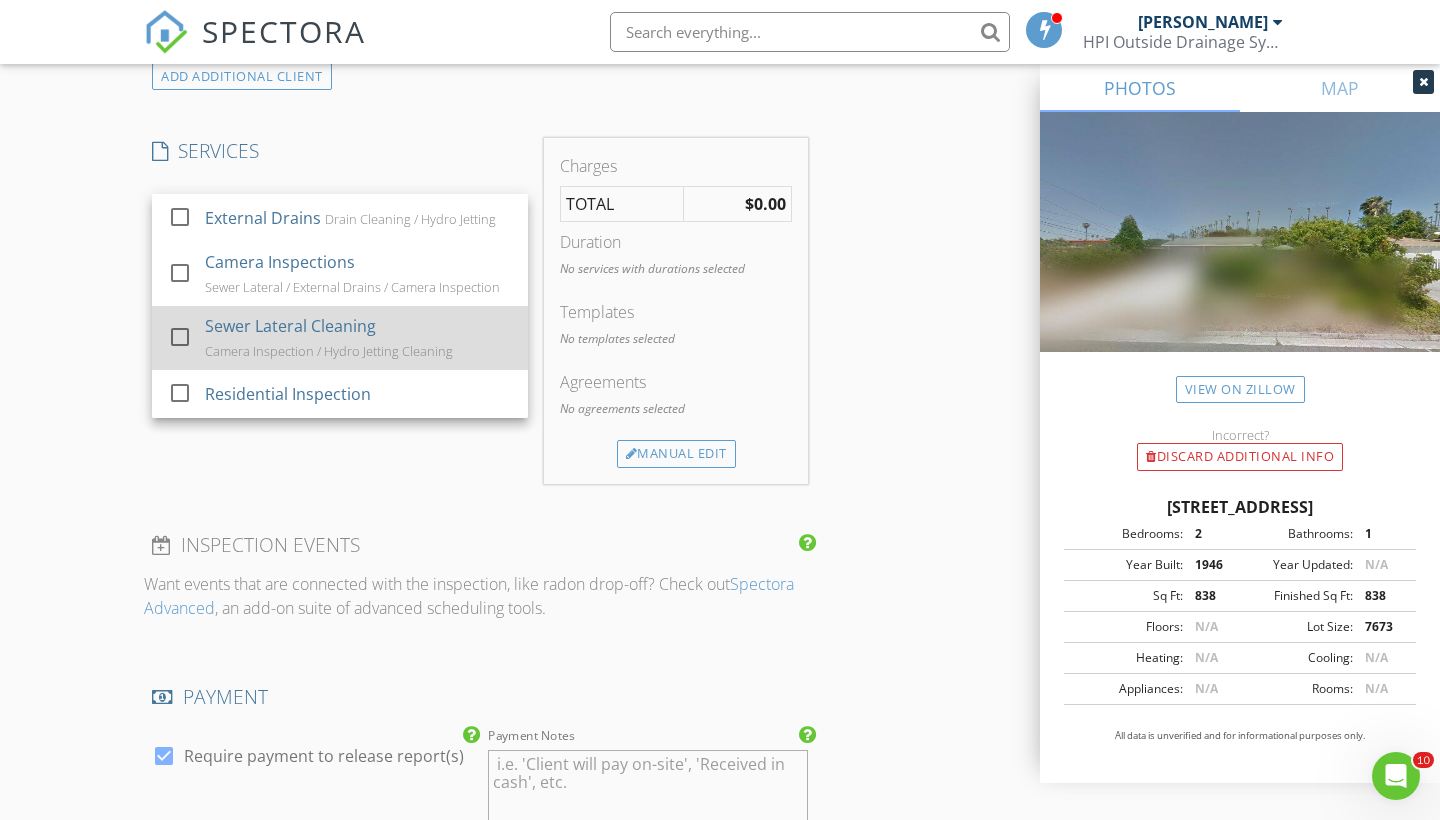click at bounding box center (180, 337) 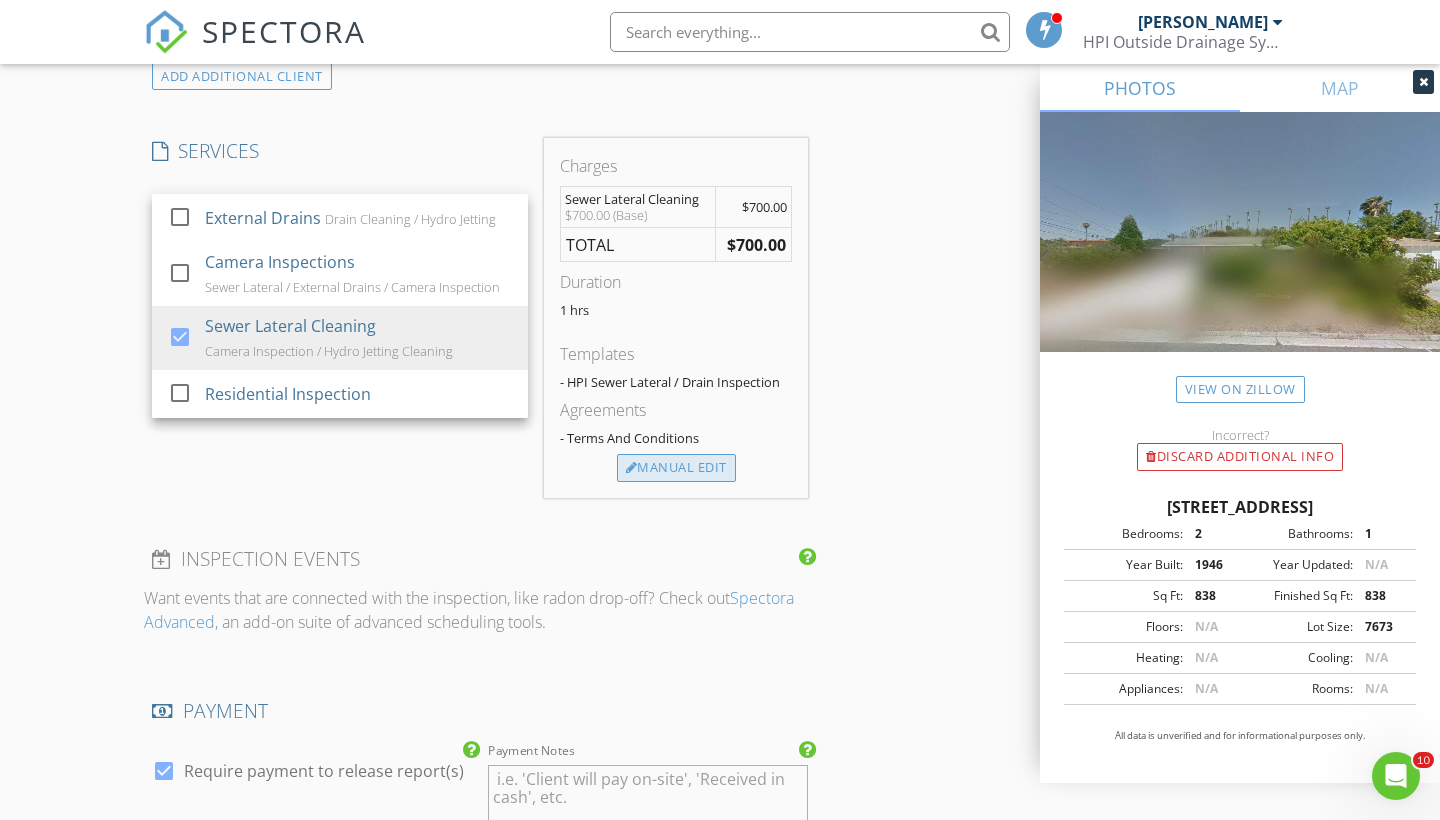 click on "Manual Edit" at bounding box center (676, 468) 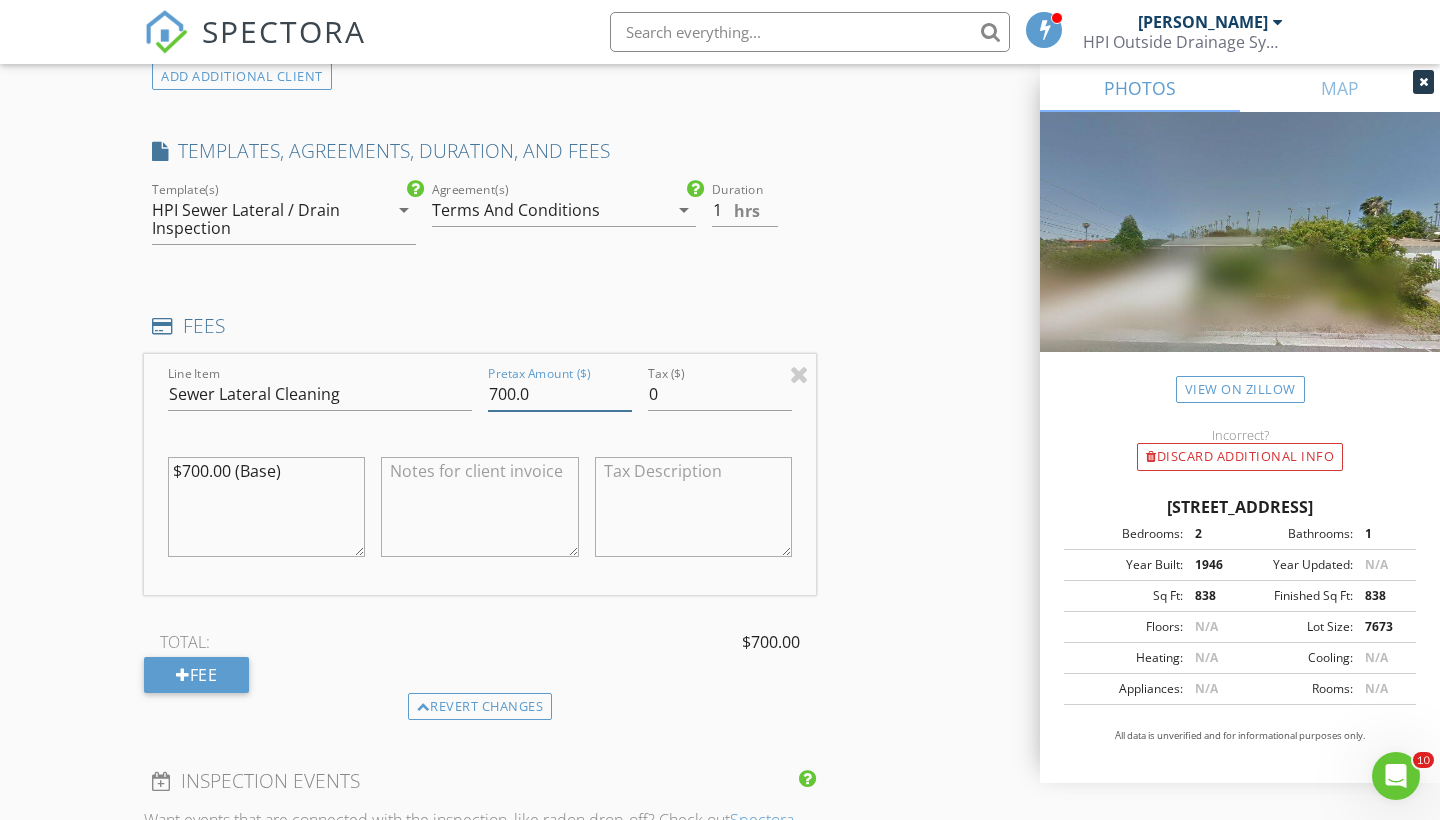 drag, startPoint x: 507, startPoint y: 393, endPoint x: 492, endPoint y: 393, distance: 15 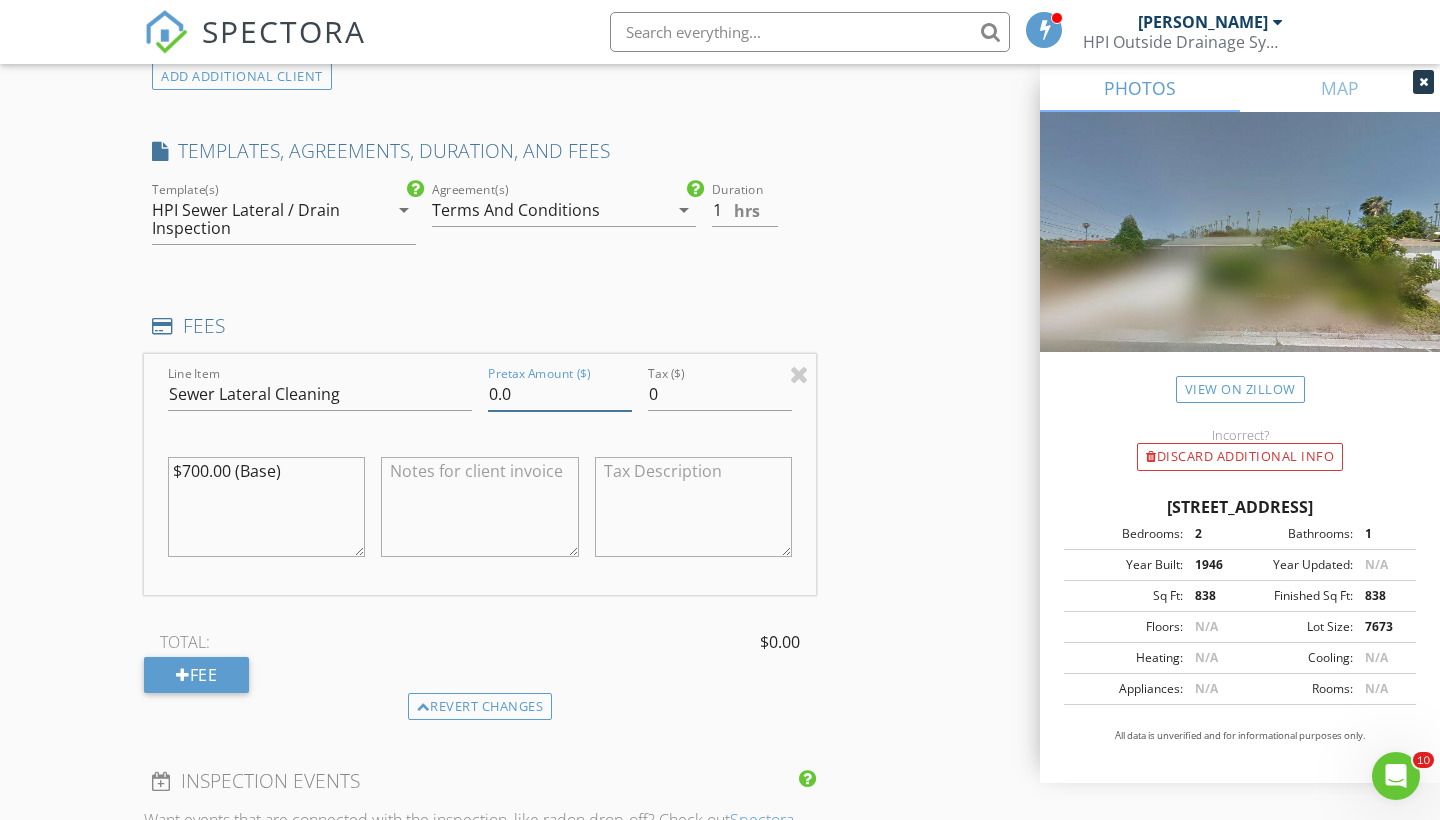 type on "0.0" 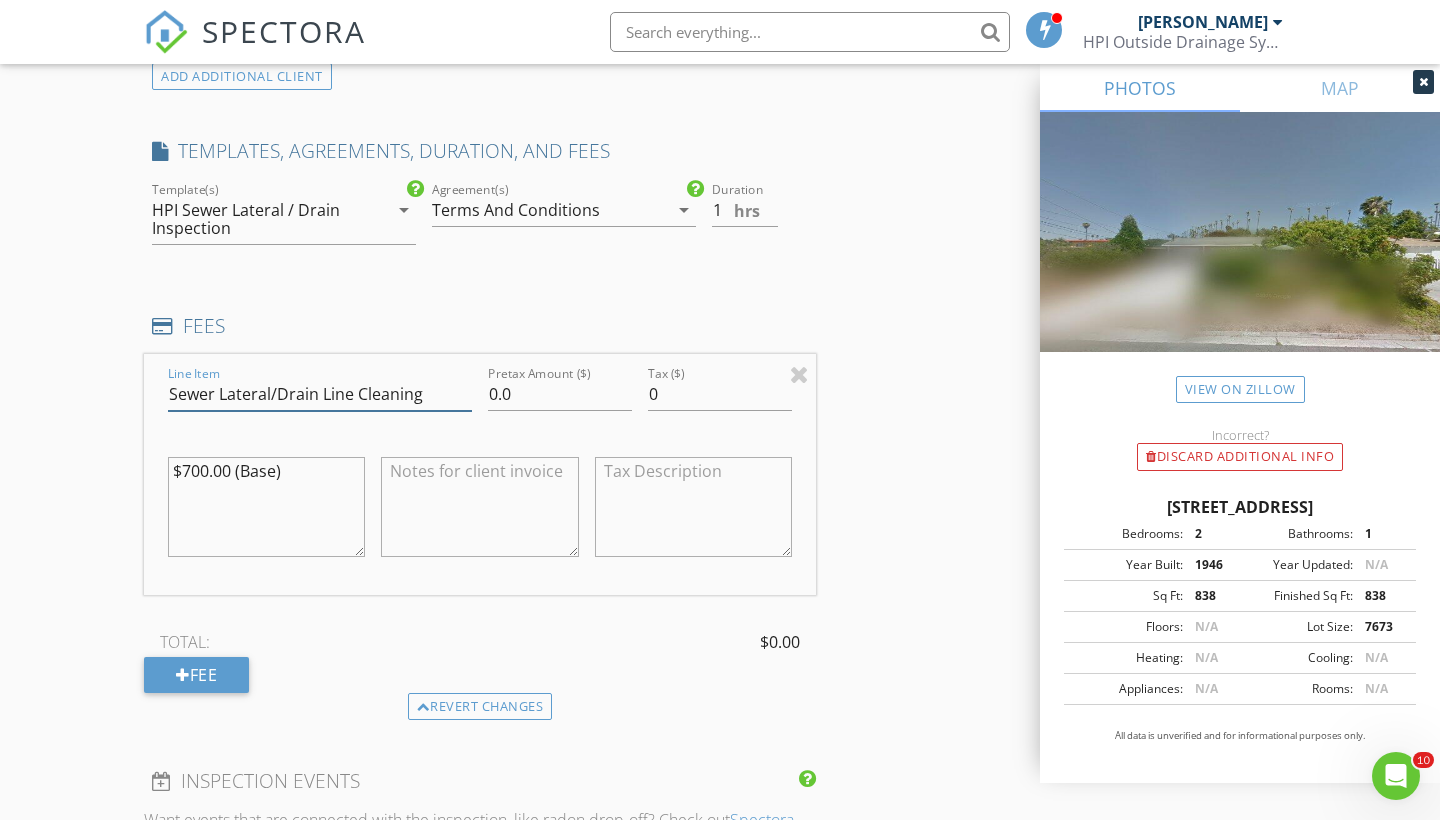 type on "Sewer Lateral/Drain Line Cleaning" 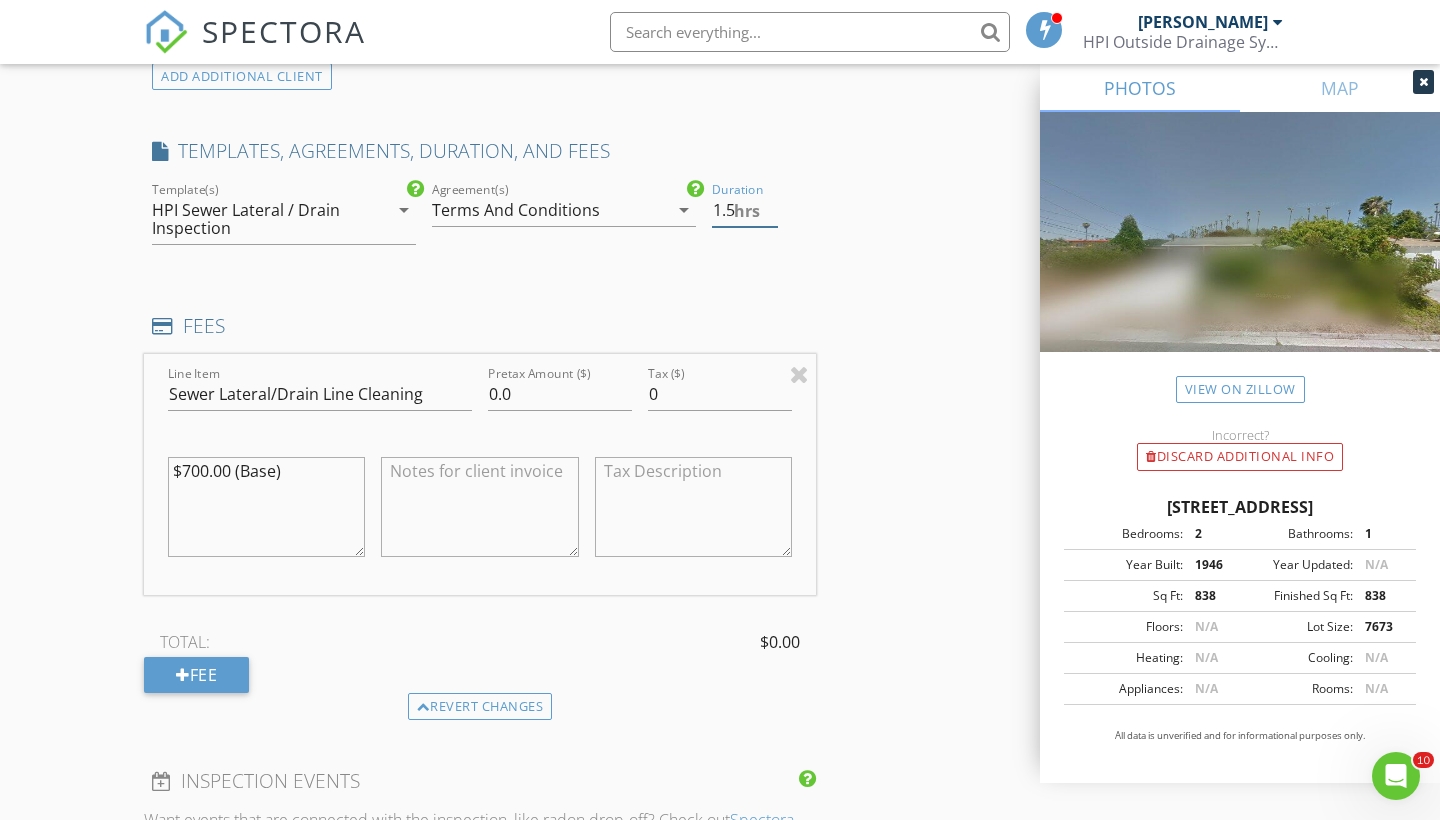 click on "1.5" at bounding box center [745, 210] 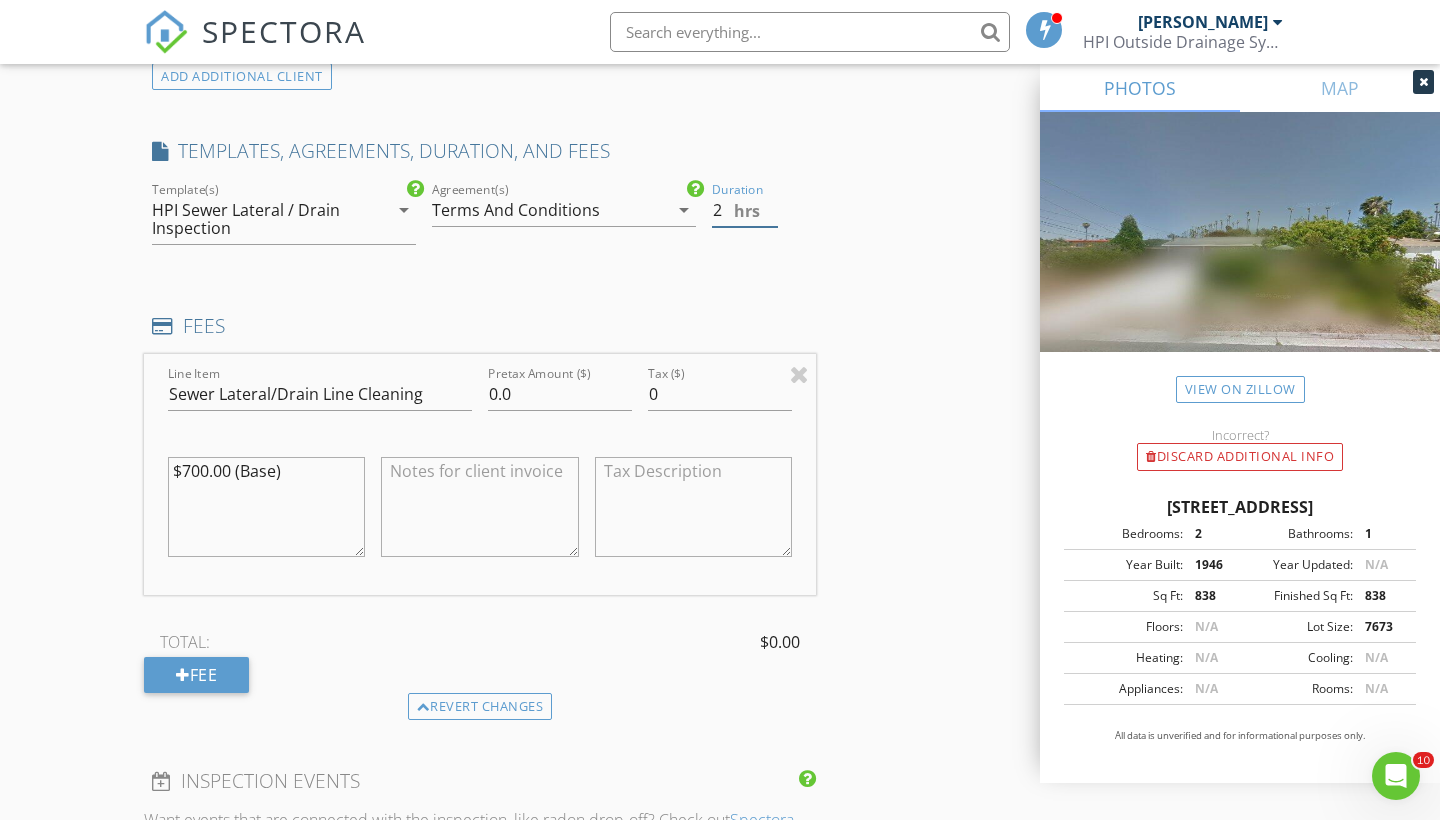click on "2" at bounding box center [745, 210] 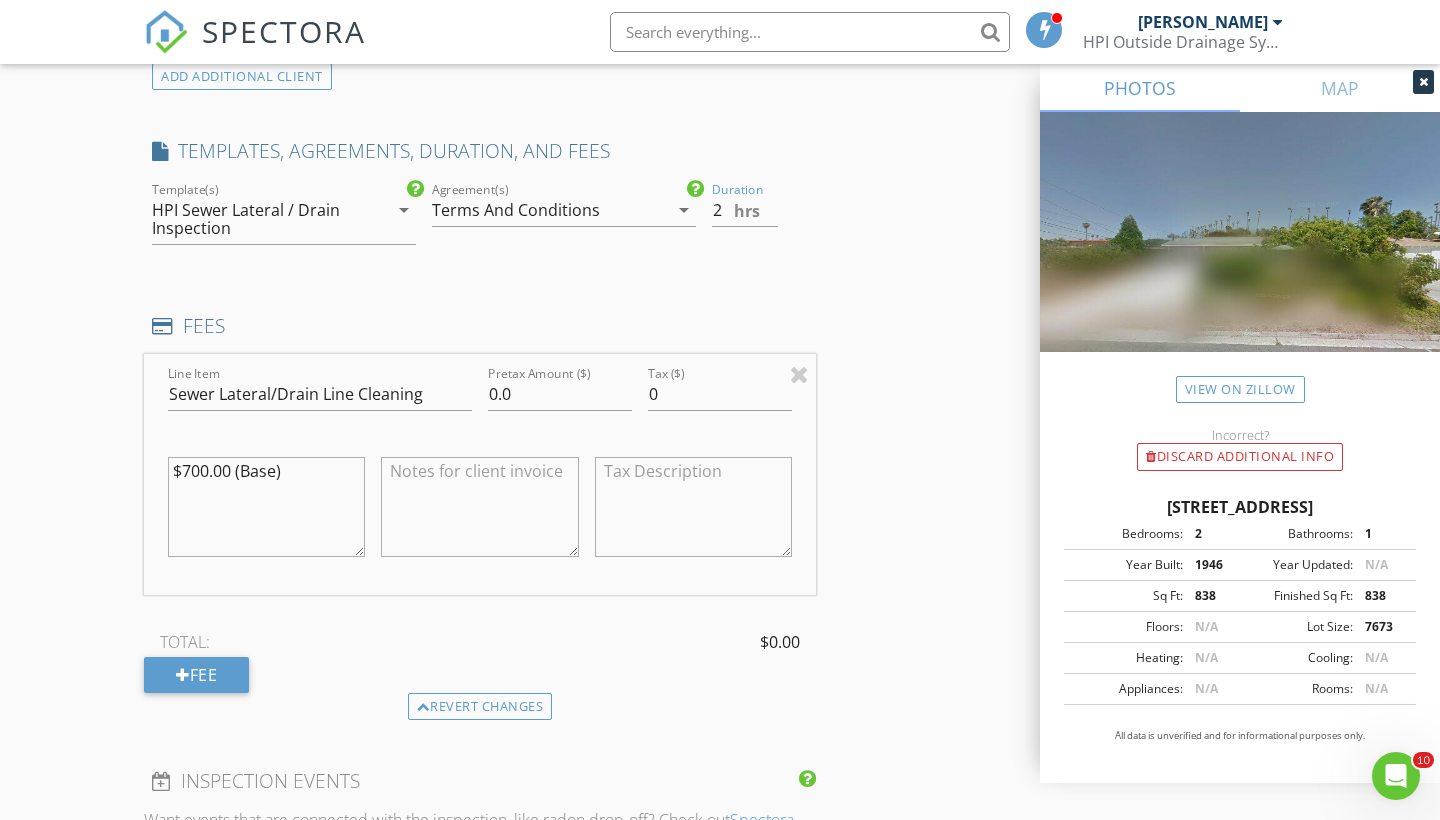 click on "INSPECTOR(S)
check_box   Scott Snow   PRIMARY   Scott Snow arrow_drop_down   check_box_outline_blank Scott Snow specifically requested
Date/Time
07/10/2025 3:00 PM
Location
Address Search       Address 515 N Citrus Ave   Unit   City Vista   State CA   Zip 92084   County San Diego     Square Feet 838   Year Built 1946   Foundation arrow_drop_down     Scott Snow     10.8 miles     (16 minutes)     exceeds travel range
client
check_box Enable Client CC email for this inspection   Client Search     check_box_outline_blank Client is a Company/Organization     First Name Uzma   Last Name Merriles   Email umerriles@gmail.com   CC Email   Phone 858-353-1604           Notes   Private Notes
ADD ADDITIONAL client
SERVICES
check_box_outline_blank   External Drains   check_box_outline_blank" at bounding box center (720, 446) 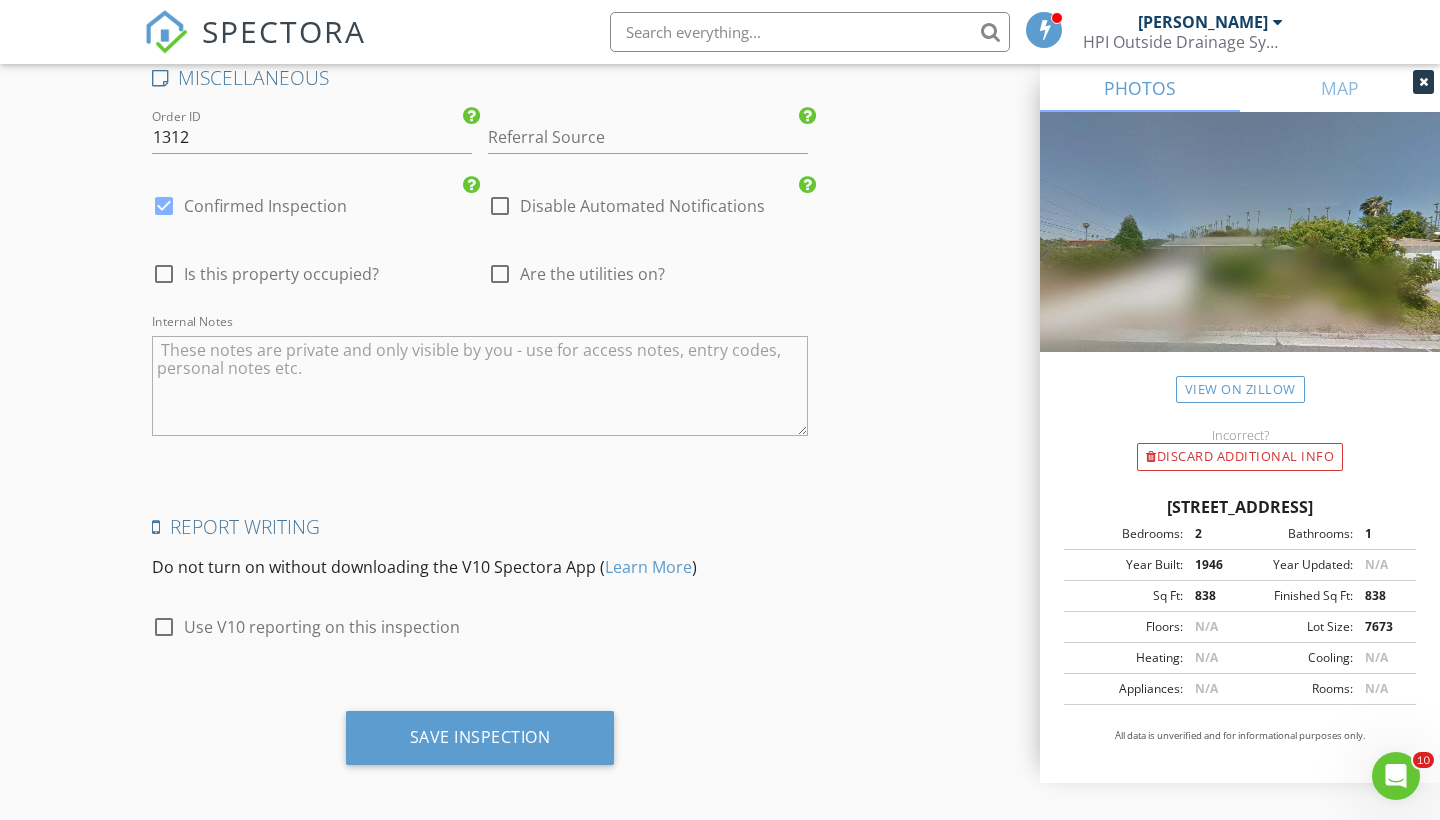 scroll, scrollTop: 3052, scrollLeft: 0, axis: vertical 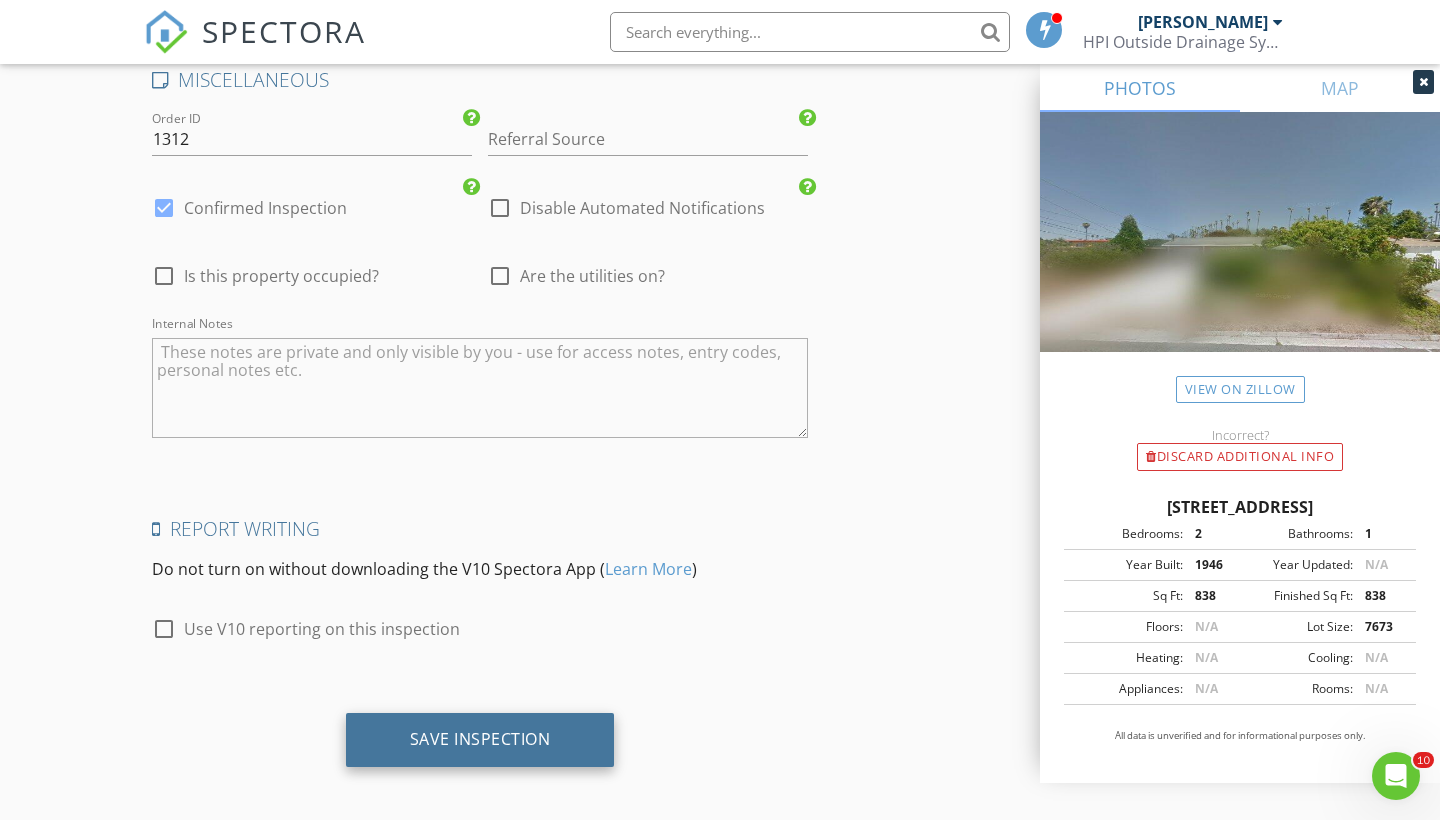 click on "Save Inspection" at bounding box center (480, 739) 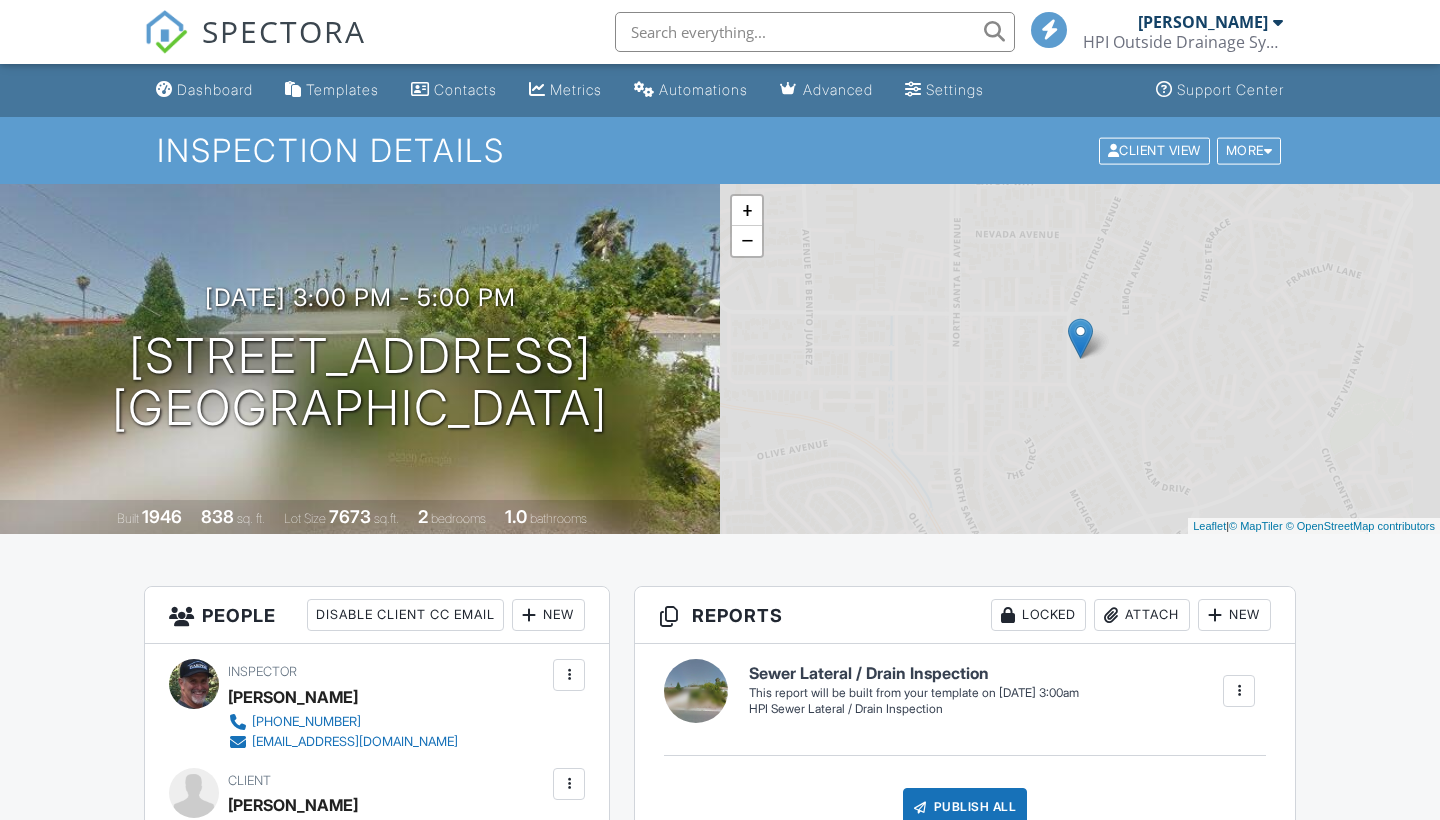 scroll, scrollTop: 0, scrollLeft: 0, axis: both 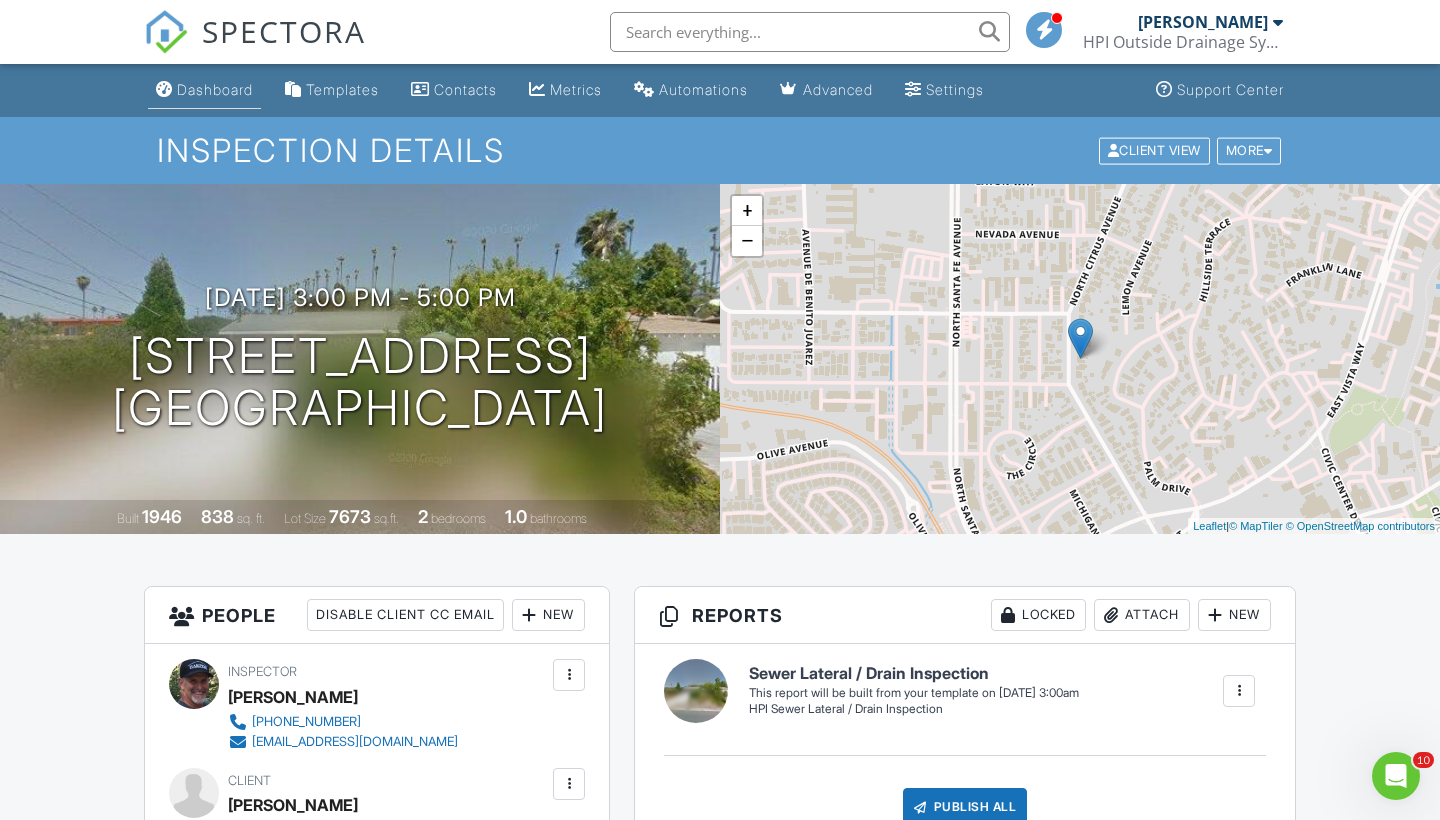 click on "Dashboard" at bounding box center [204, 90] 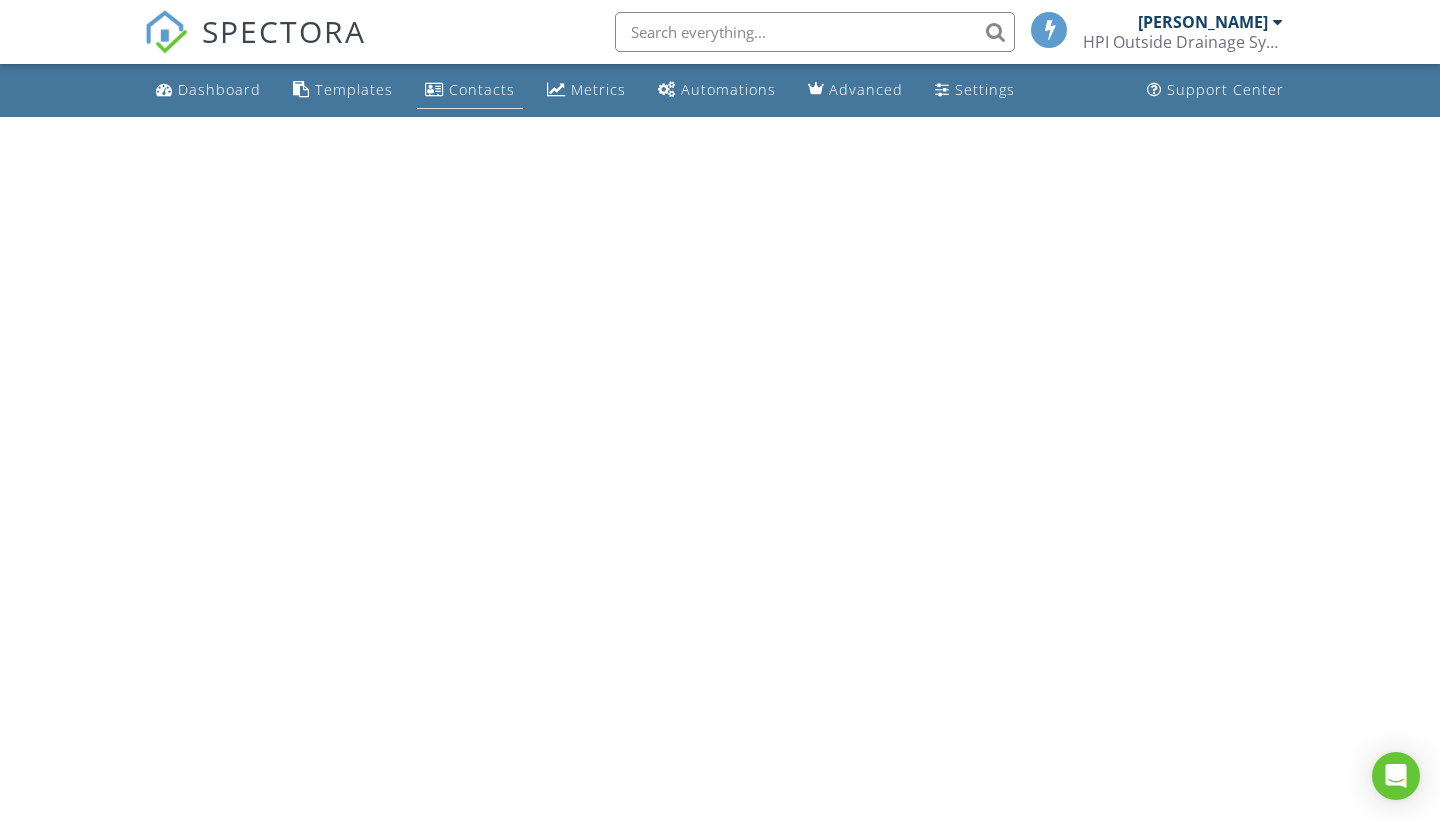 scroll, scrollTop: 0, scrollLeft: 0, axis: both 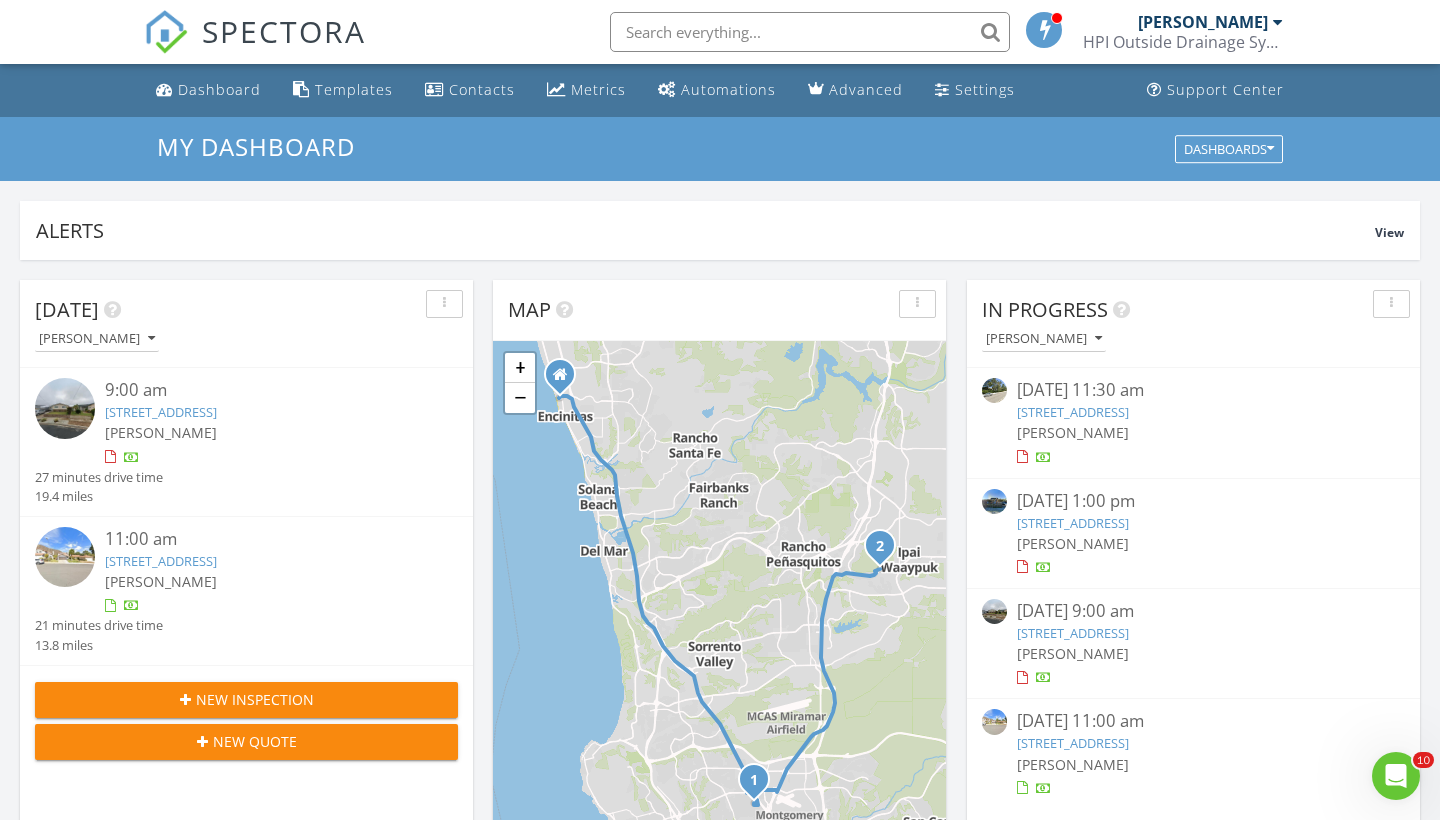 click on "Today
Scott Snow
9:00 am
3842 Ben St, San Diego, CA 92111
Scott Snow
27 minutes drive time   19.4 miles       11:00 am
11960 Springside Rd, San Diego, CA 92128
Scott Snow
21 minutes drive time   13.8 miles       New Inspection     New Quote         Map               1 2 + − San Diego Freeway, Jacob Dekema Freeway, Cabrillo Freeway, Tuskegee Airmen Highway 53.3 km, 47 min Head north on 3rd Street 100 m Turn right onto B Street 200 m Continue onto Encinitas Boulevard (S9) 550 m Take the ramp on the right towards I 5 South: San Diego 500 m Merge left onto San Diego Freeway (I 5) 15 km Keep left onto Jacob Dekema Freeway (I 805) 10 km Take the ramp towards Balboa Avenue 200 m Keep right towards West Balboa Avenue 350 m Turn right onto Balboa Avenue (CA 274) 250 m Turn left onto Charger Boulevard 40 m 300 m 900 m 200 m" at bounding box center (720, 1170) 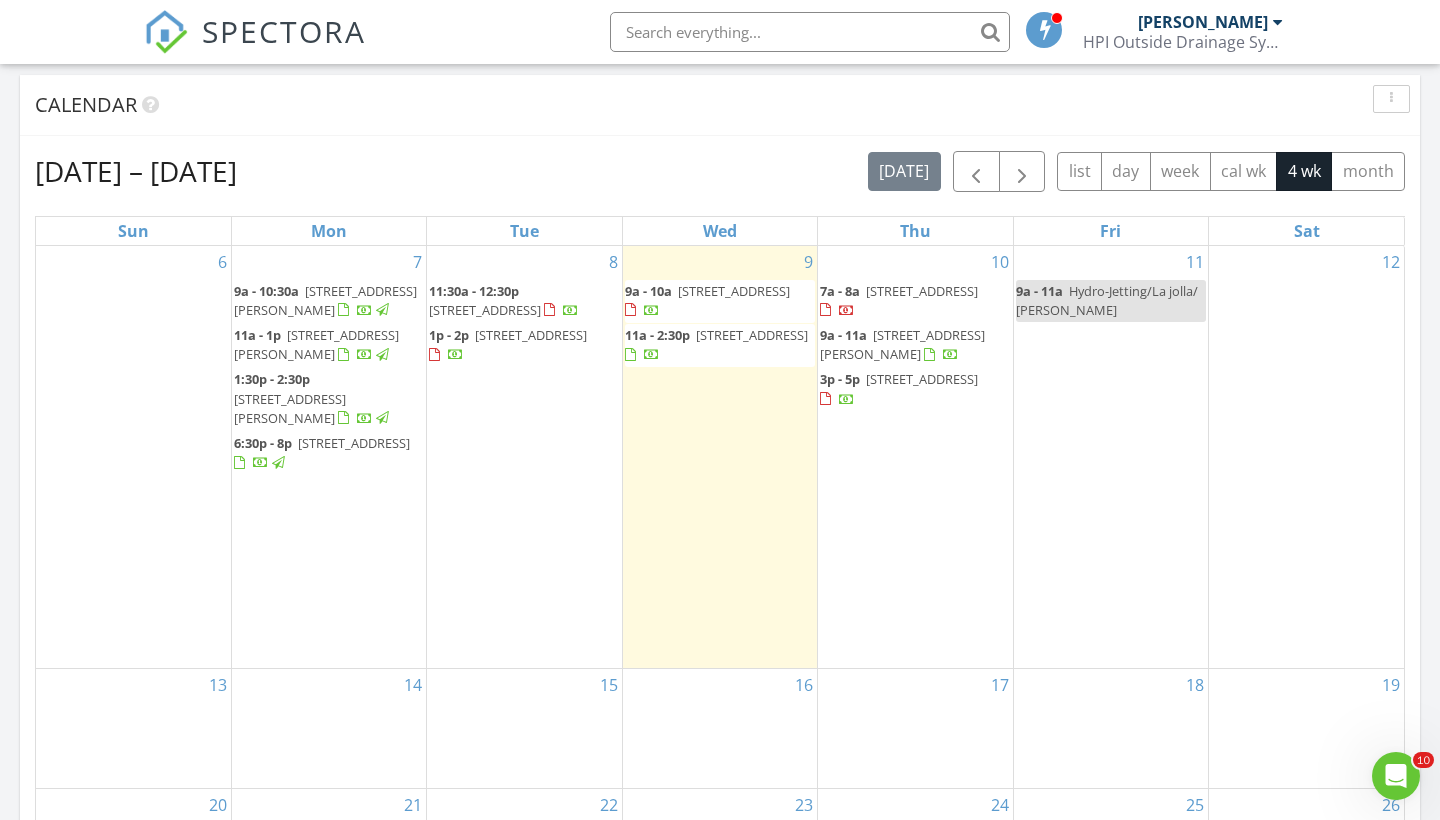 scroll, scrollTop: 835, scrollLeft: 0, axis: vertical 